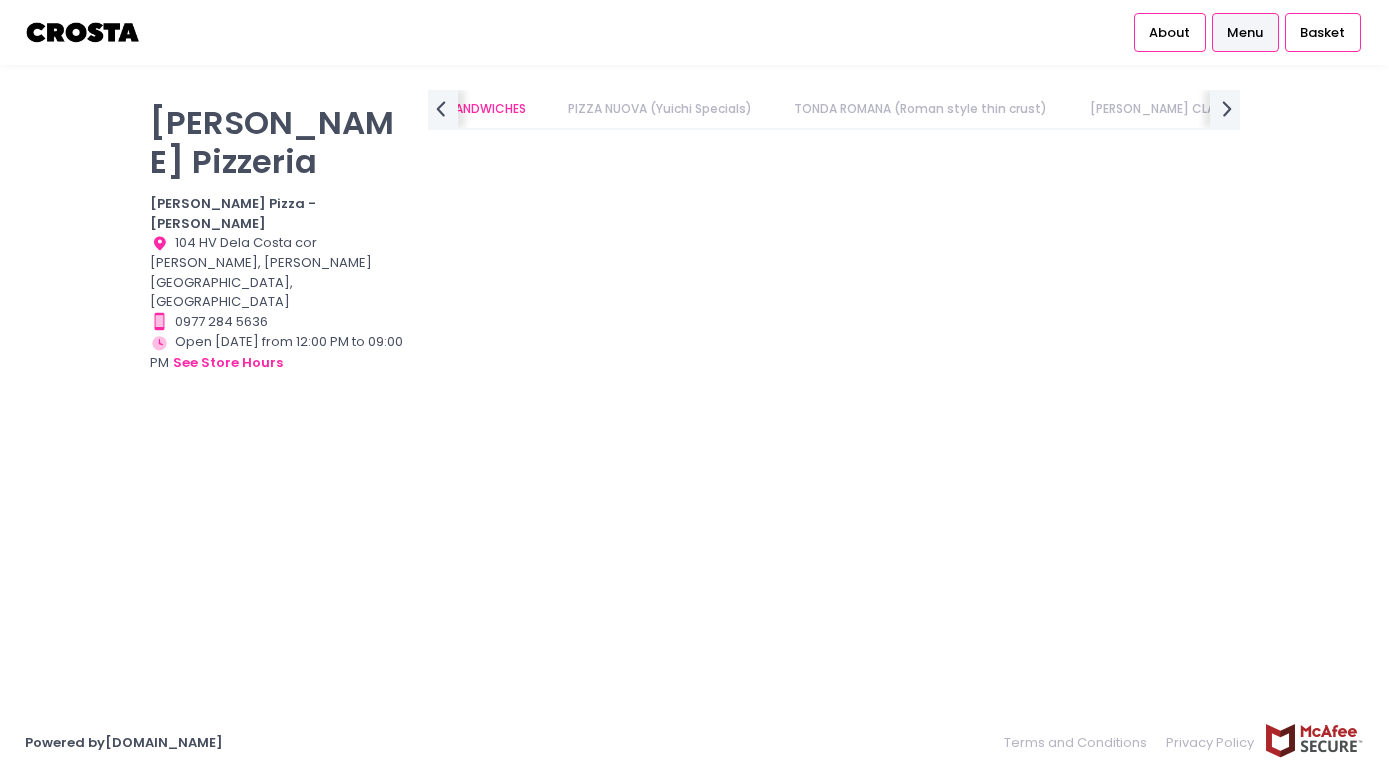 scroll, scrollTop: 0, scrollLeft: 0, axis: both 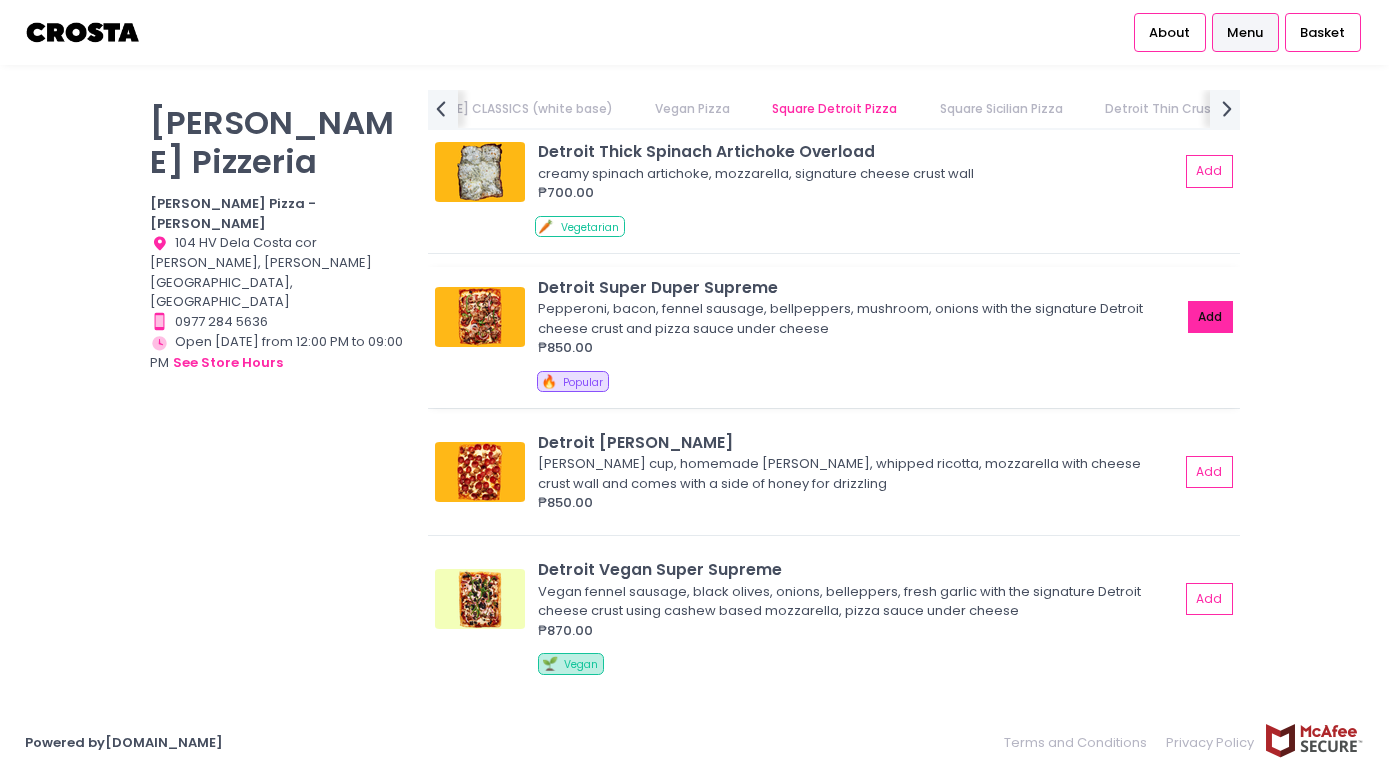 click on "Add" at bounding box center [1211, 317] 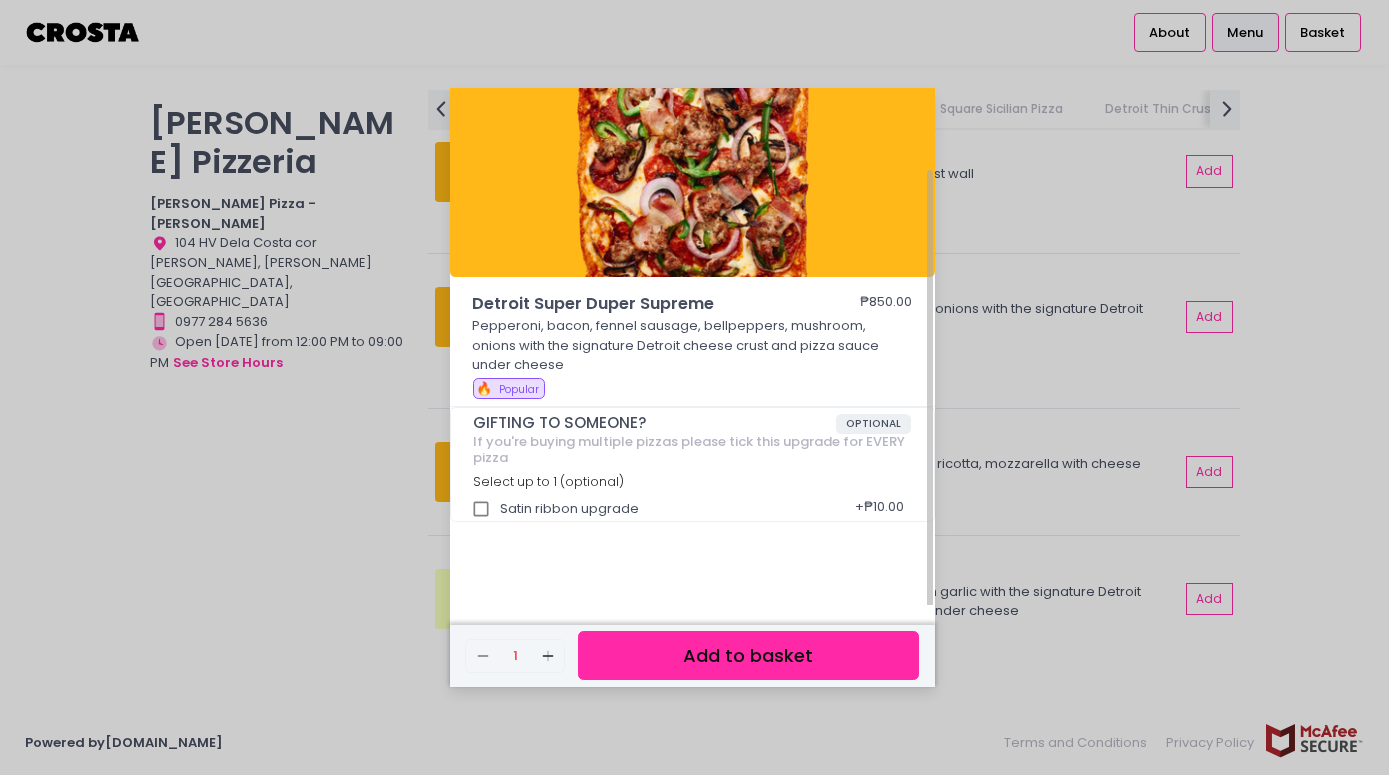 scroll, scrollTop: 97, scrollLeft: 0, axis: vertical 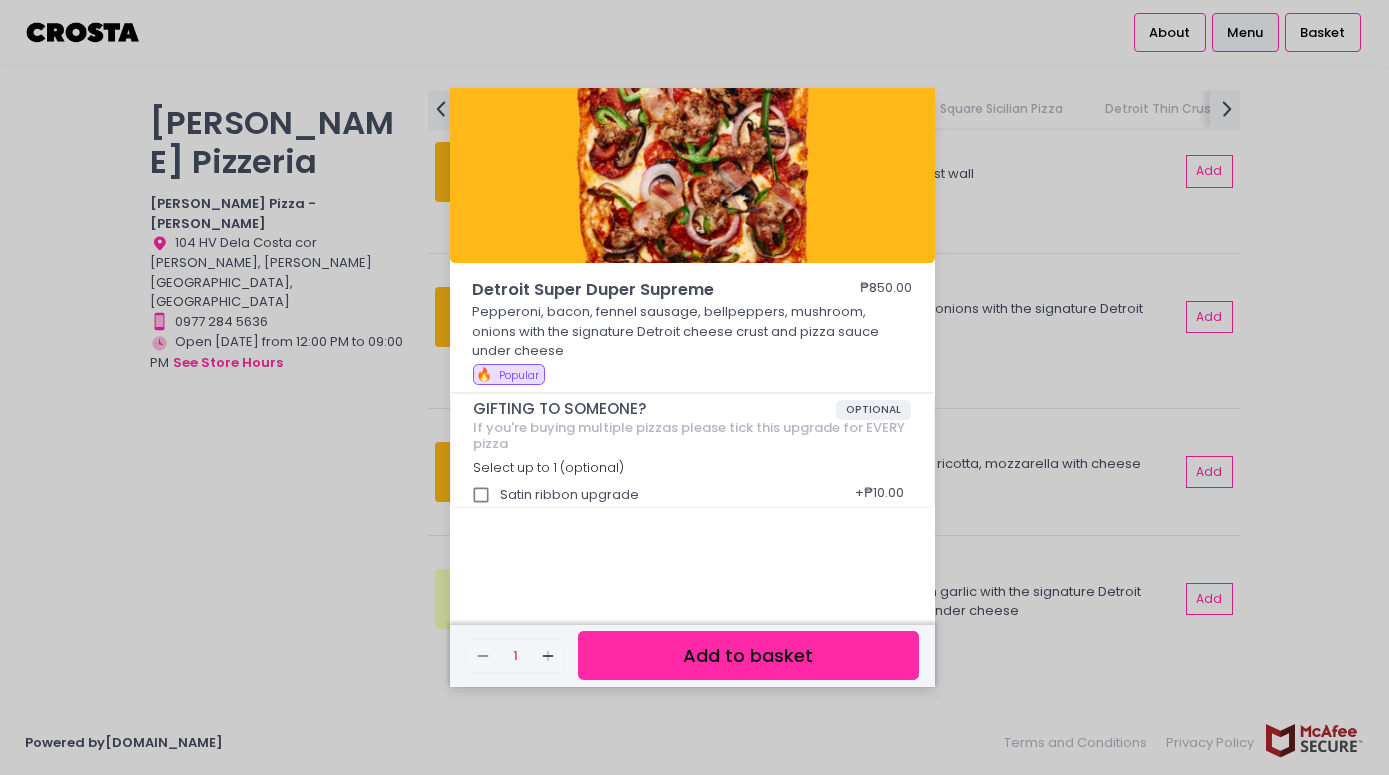 click on "Add to basket" at bounding box center (748, 655) 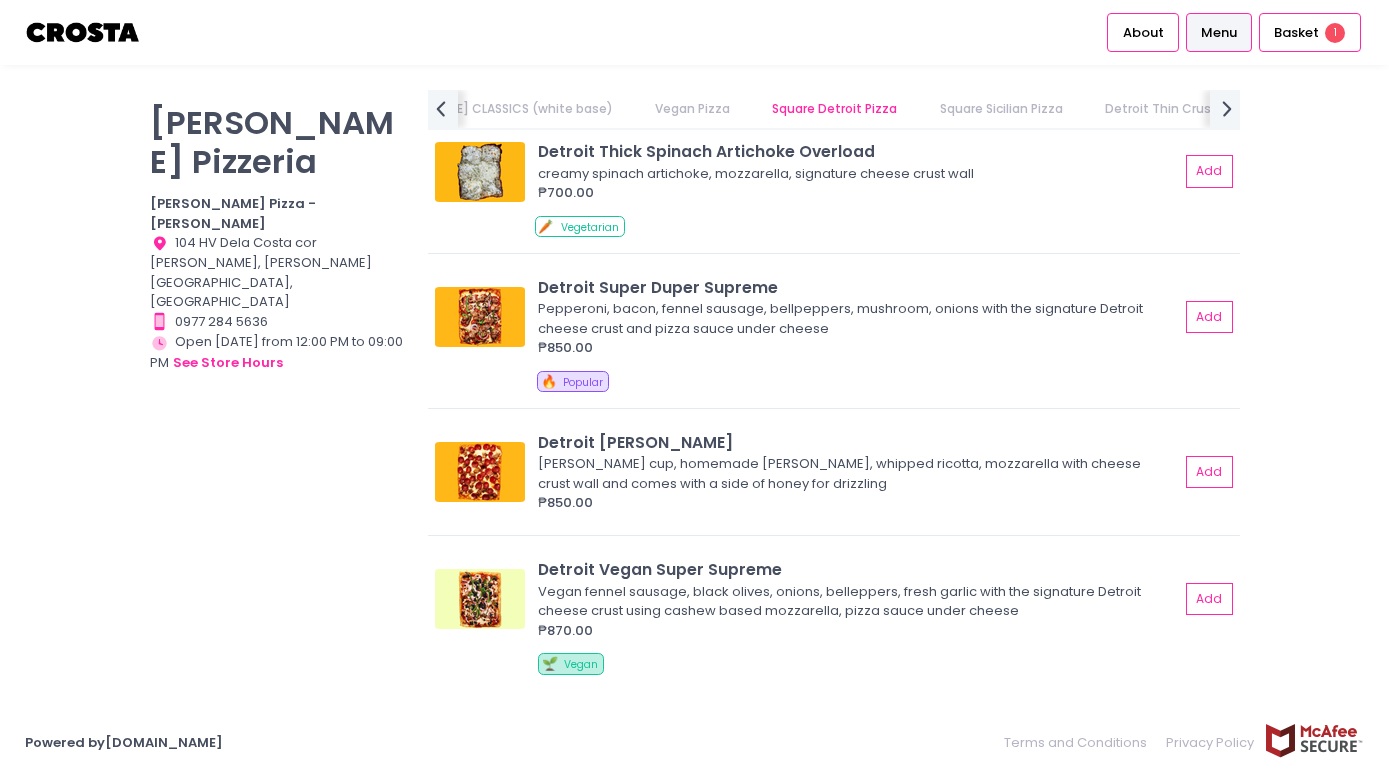 scroll, scrollTop: 5, scrollLeft: 0, axis: vertical 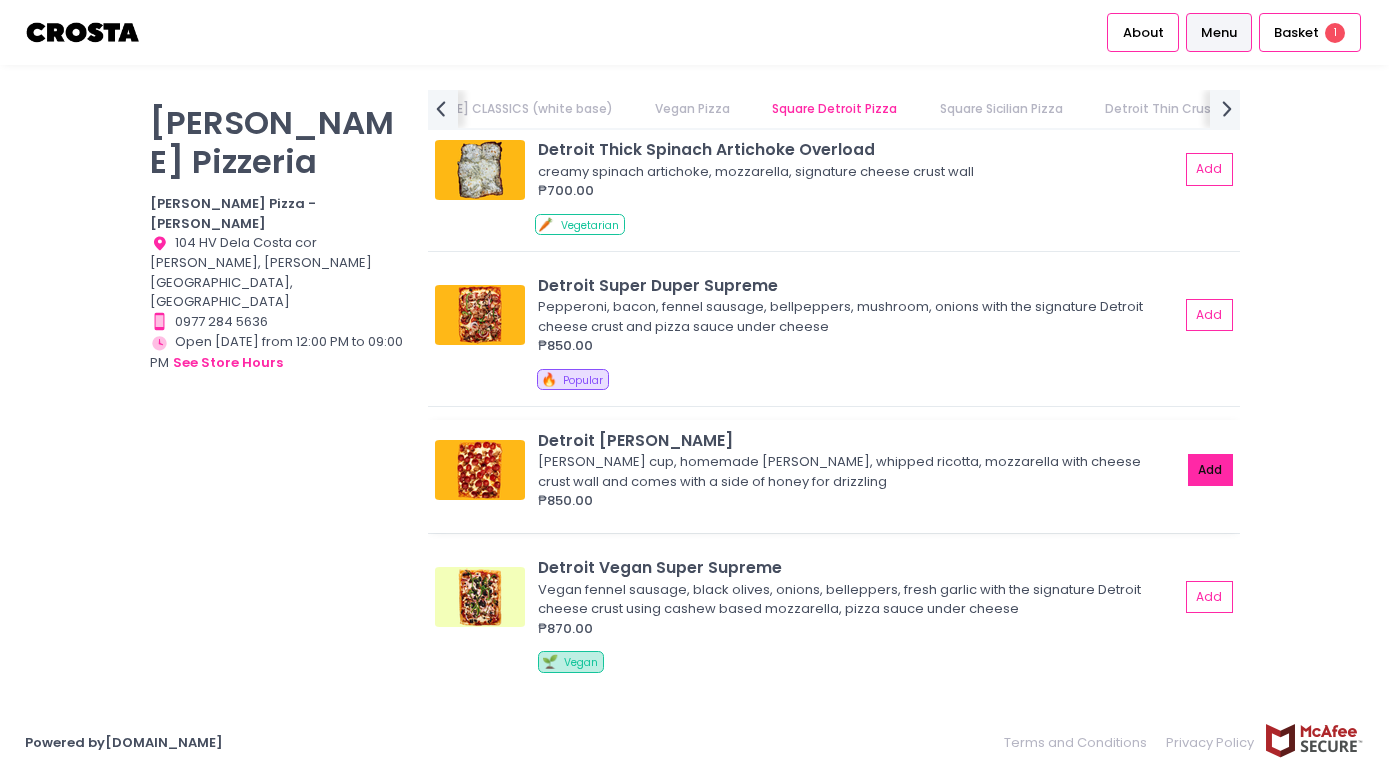 click on "Add" at bounding box center (1211, 470) 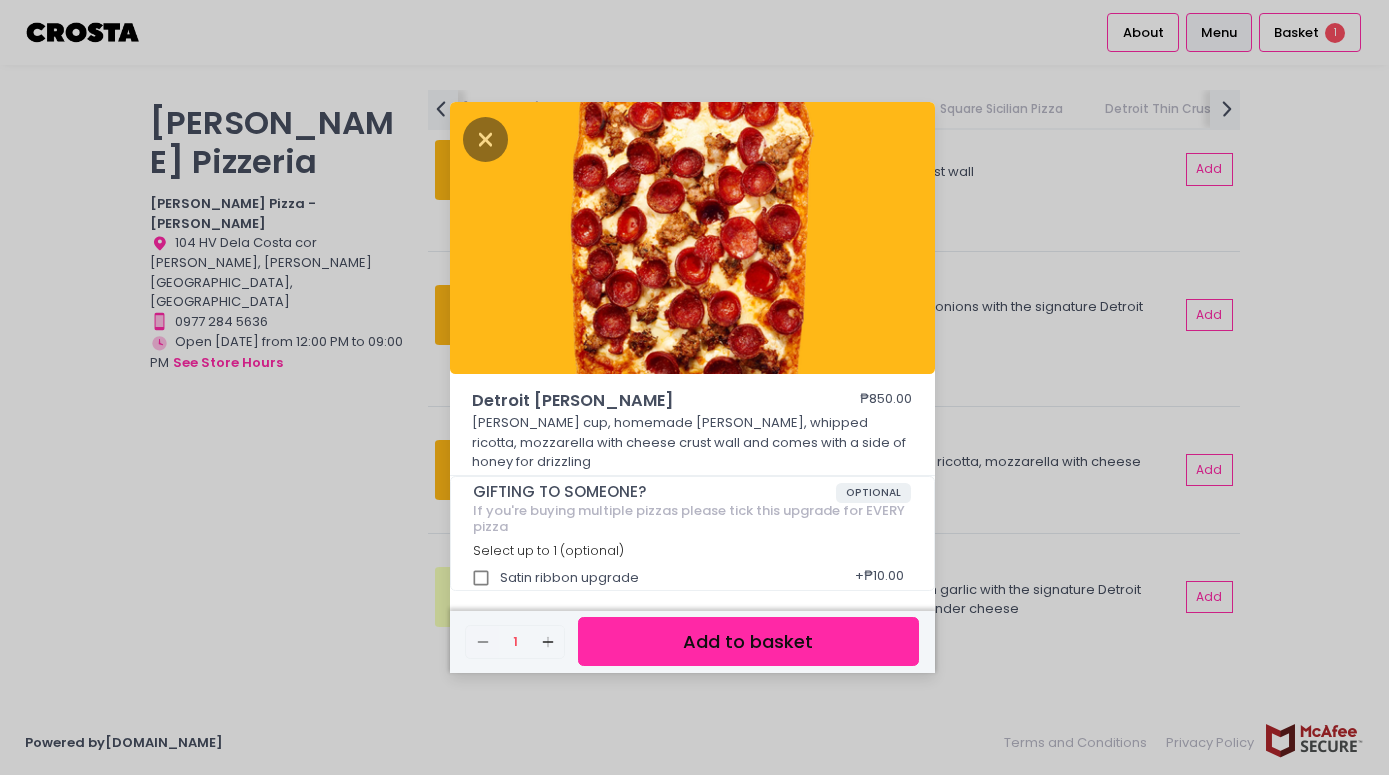 click on "Add to basket" at bounding box center (748, 641) 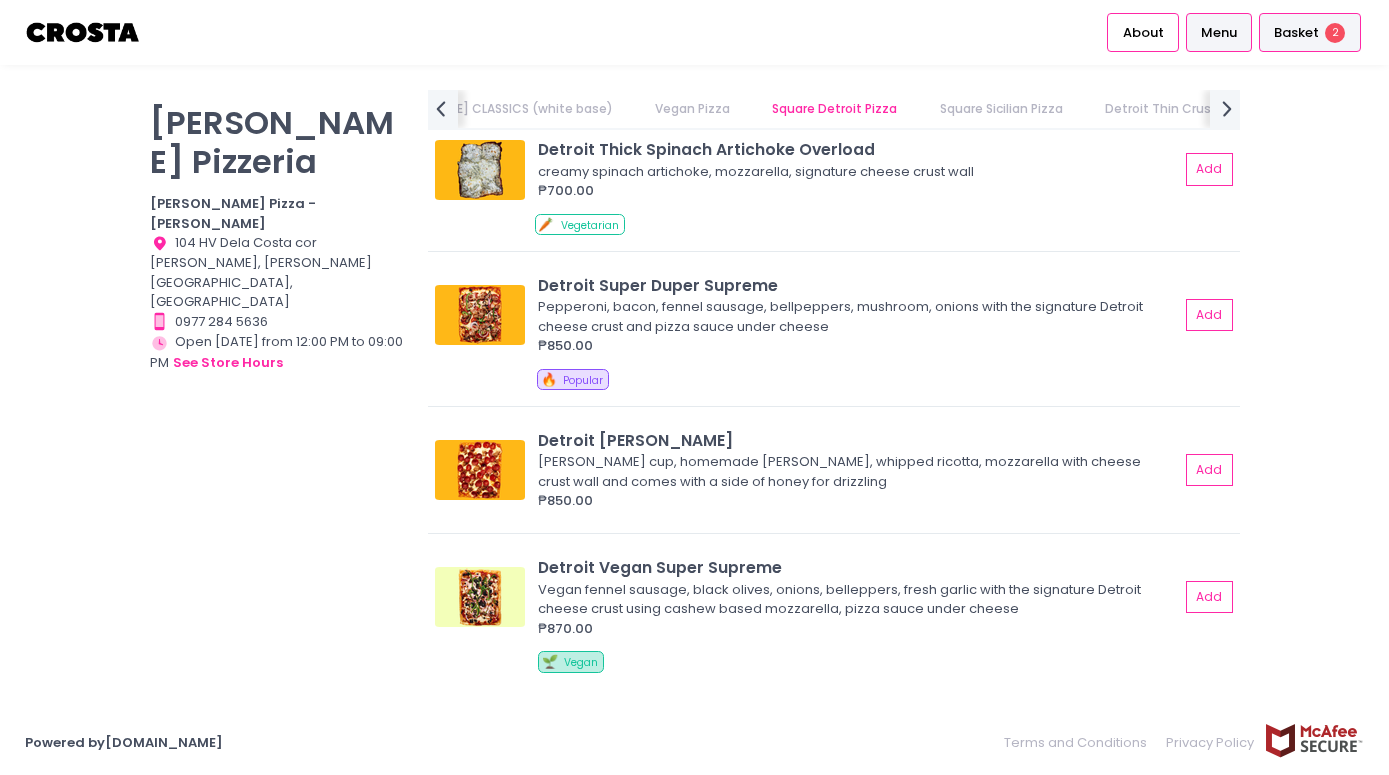 click on "Basket" at bounding box center [1296, 33] 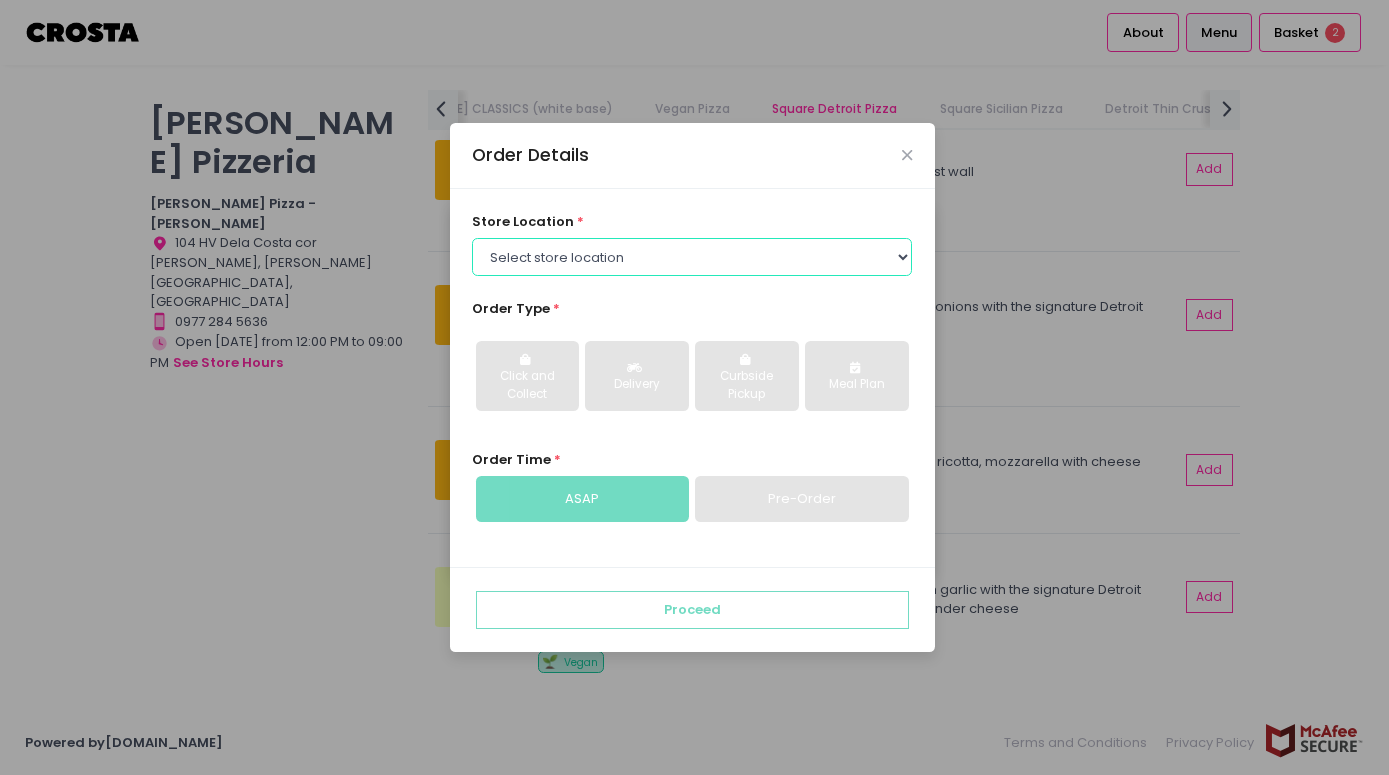 click on "Select store location [PERSON_NAME] Pizza - [PERSON_NAME] Pizza - [GEOGRAPHIC_DATA][PERSON_NAME]" at bounding box center [692, 257] 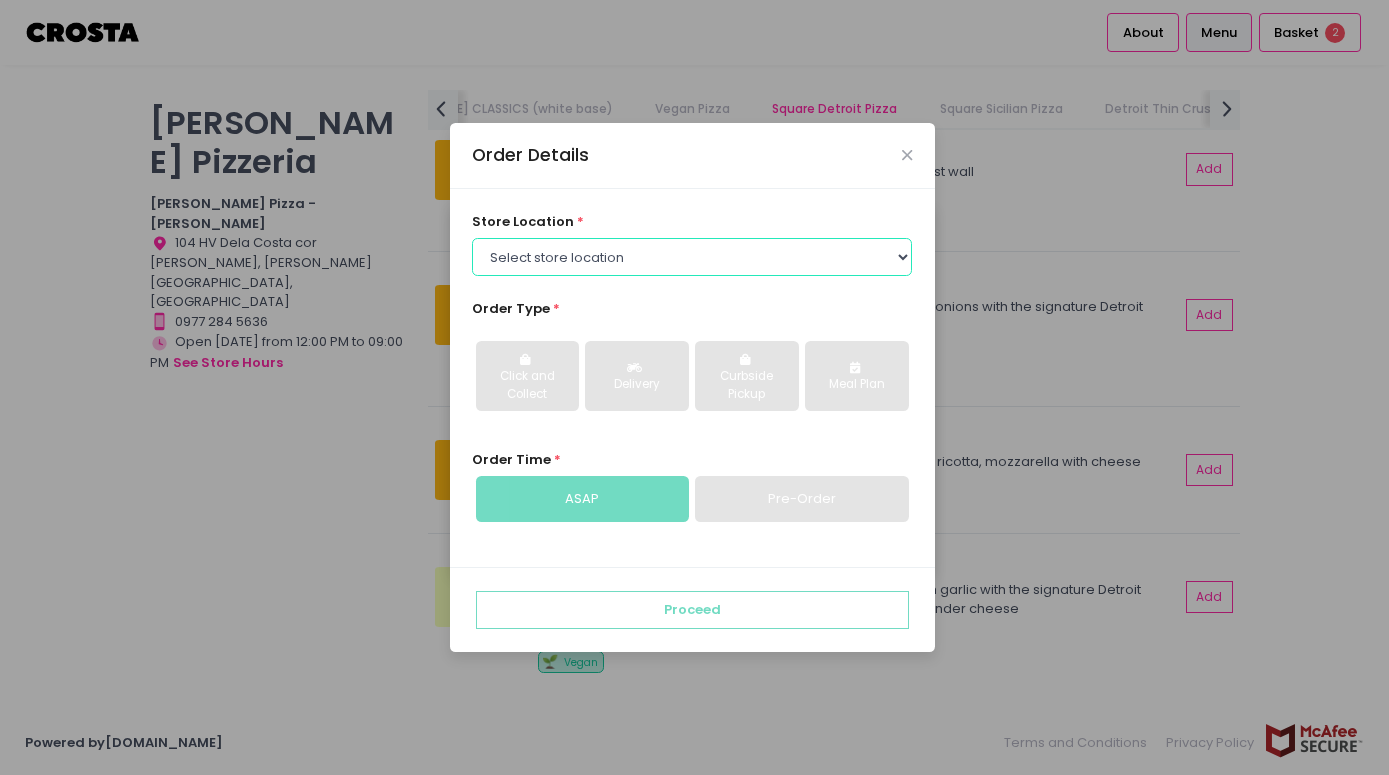 select on "5fabb2e53664a8677beaeb89" 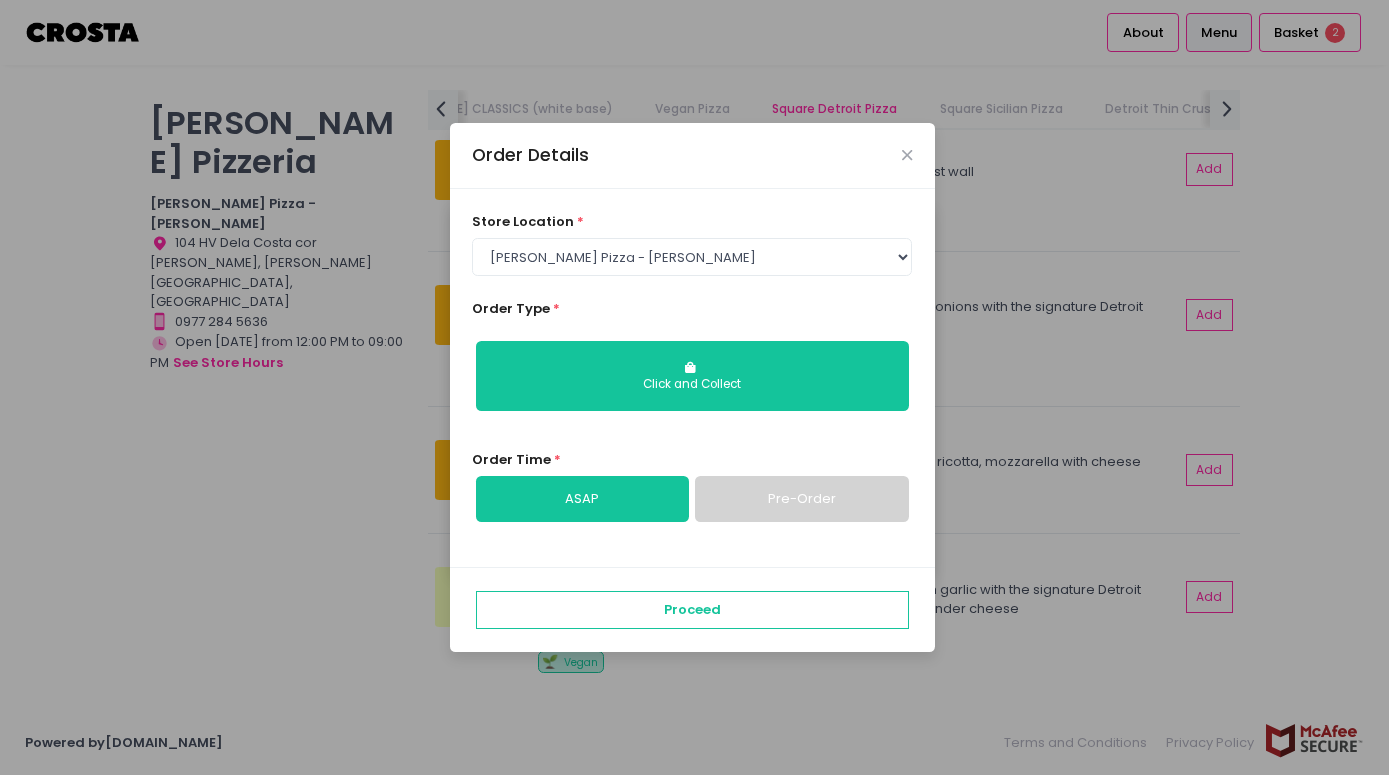 click on "Pre-Order" at bounding box center (801, 499) 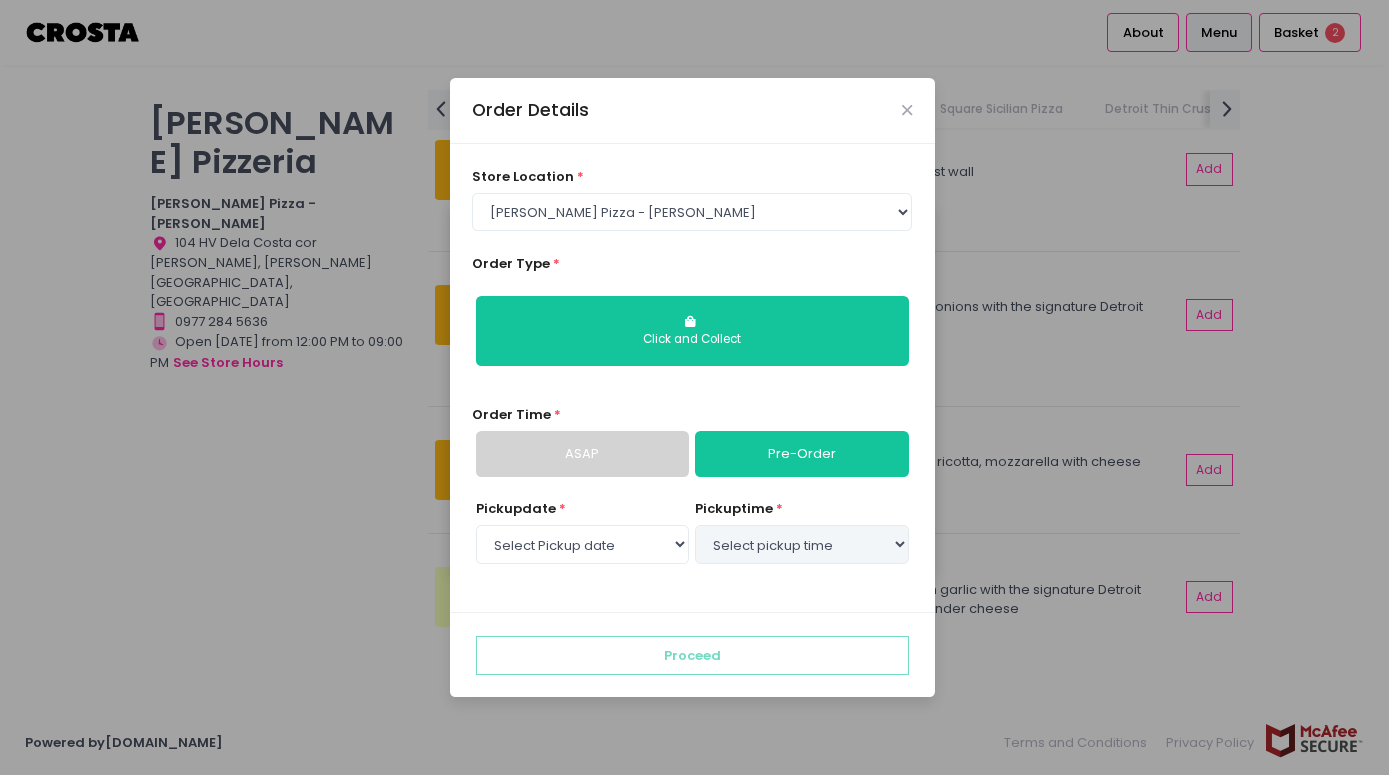 select on "[DATE]" 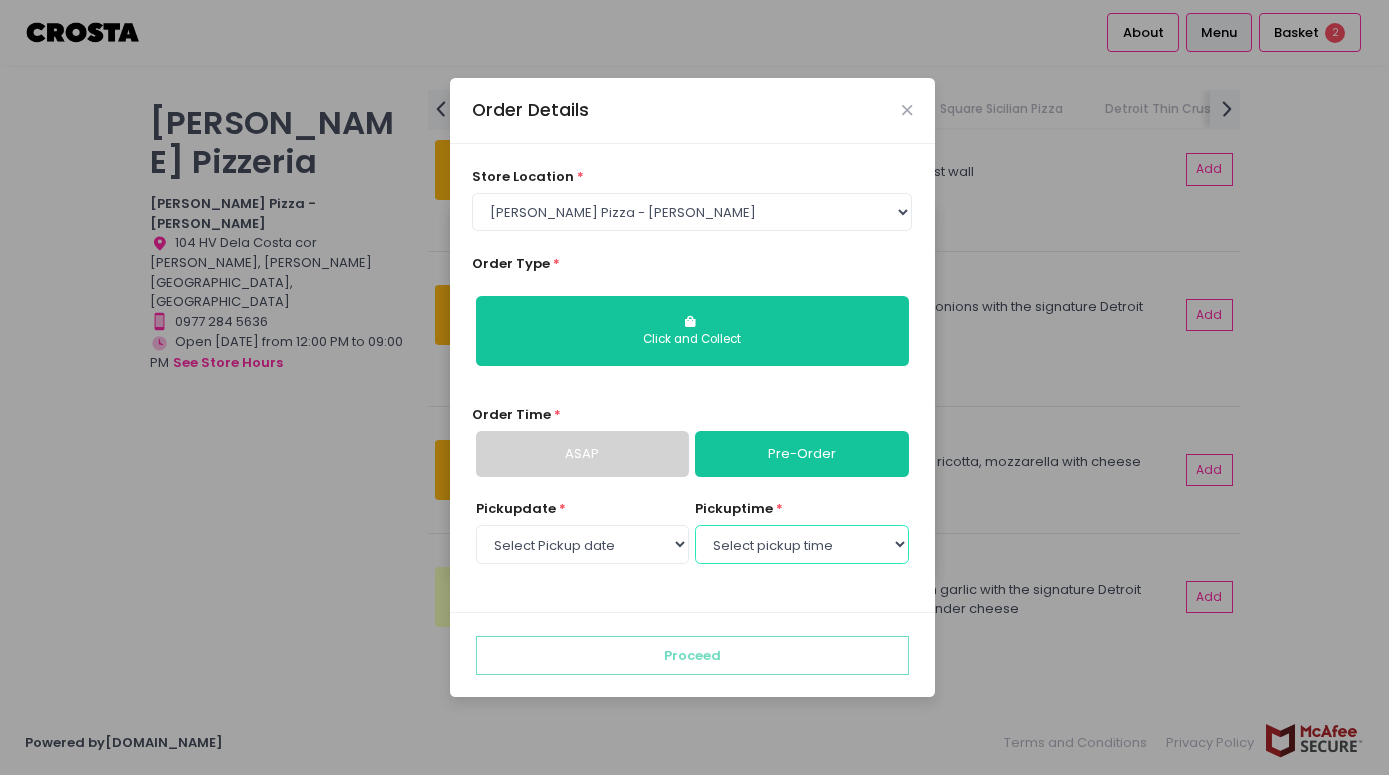 click on "Select pickup time 01:00 PM - 01:30 PM 01:30 PM - 02:00 PM 02:00 PM - 02:30 PM 02:30 PM - 03:00 PM 03:00 PM - 03:30 PM 03:30 PM - 04:00 PM 04:00 PM - 04:30 PM 04:30 PM - 05:00 PM 05:00 PM - 05:30 PM 05:30 PM - 06:00 PM 06:00 PM - 06:30 PM 06:30 PM - 07:00 PM 07:00 PM - 07:30 PM 07:30 PM - 08:00 PM 08:00 PM - 08:30 PM 08:30 PM - 09:00 PM" at bounding box center (801, 544) 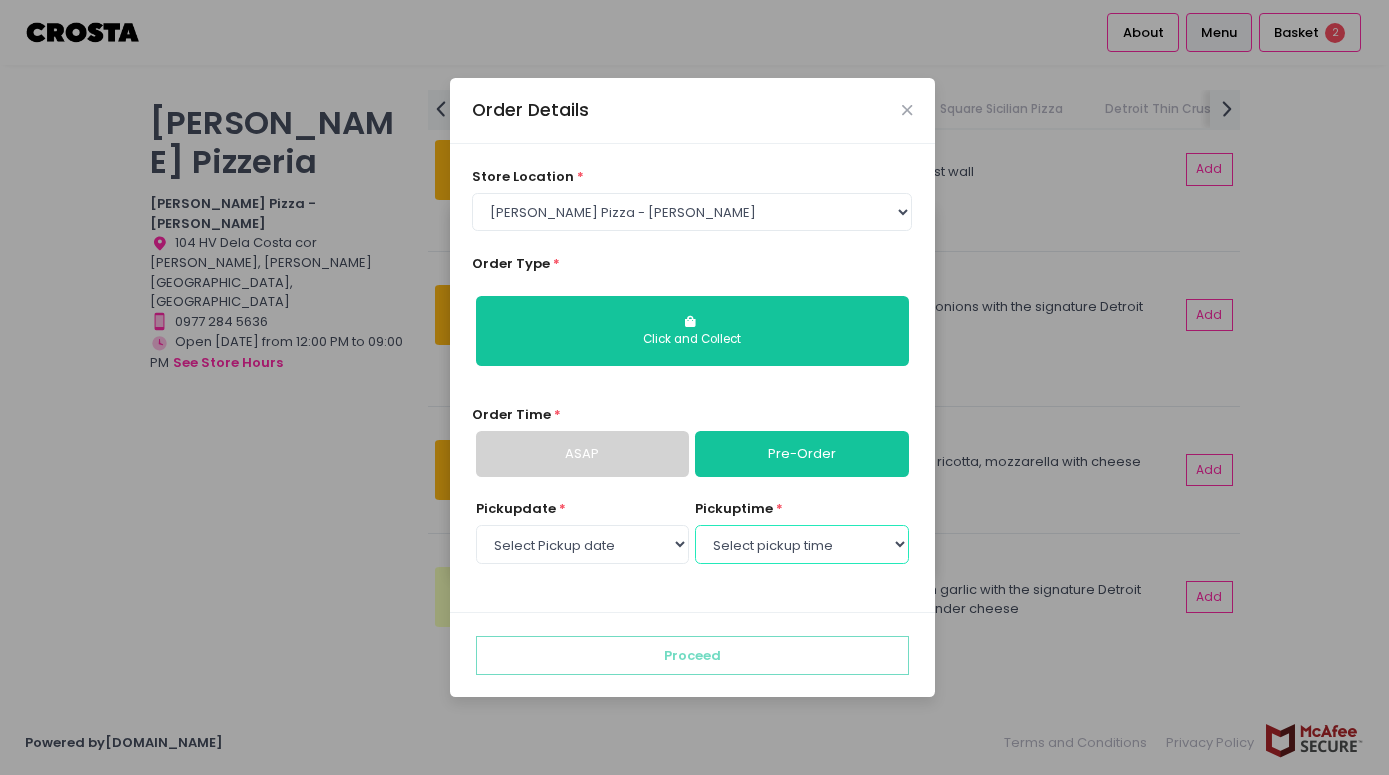click on "Select pickup time 01:00 PM - 01:30 PM 01:30 PM - 02:00 PM 02:00 PM - 02:30 PM 02:30 PM - 03:00 PM 03:00 PM - 03:30 PM 03:30 PM - 04:00 PM 04:00 PM - 04:30 PM 04:30 PM - 05:00 PM 05:00 PM - 05:30 PM 05:30 PM - 06:00 PM 06:00 PM - 06:30 PM 06:30 PM - 07:00 PM 07:00 PM - 07:30 PM 07:30 PM - 08:00 PM 08:00 PM - 08:30 PM 08:30 PM - 09:00 PM" at bounding box center (801, 544) 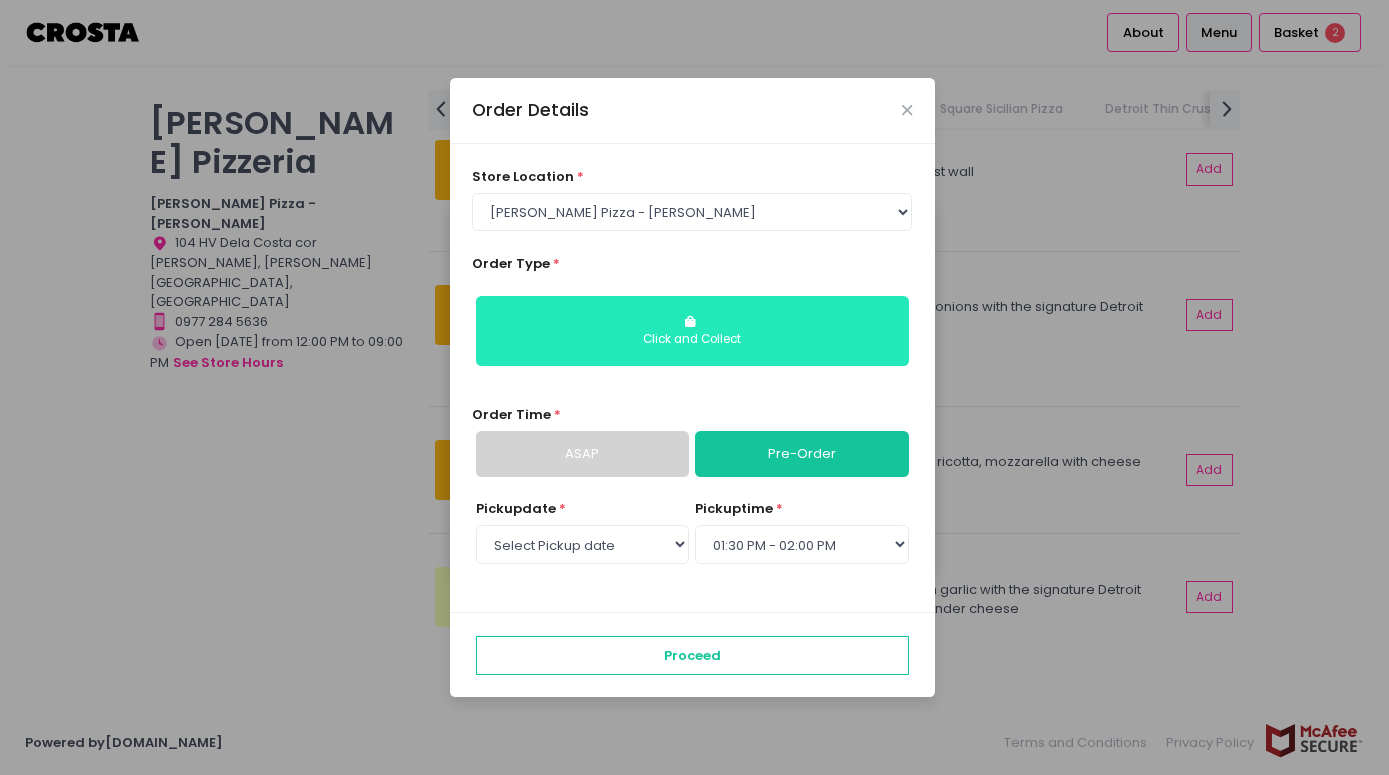 click on "Click and Collect" at bounding box center [692, 340] 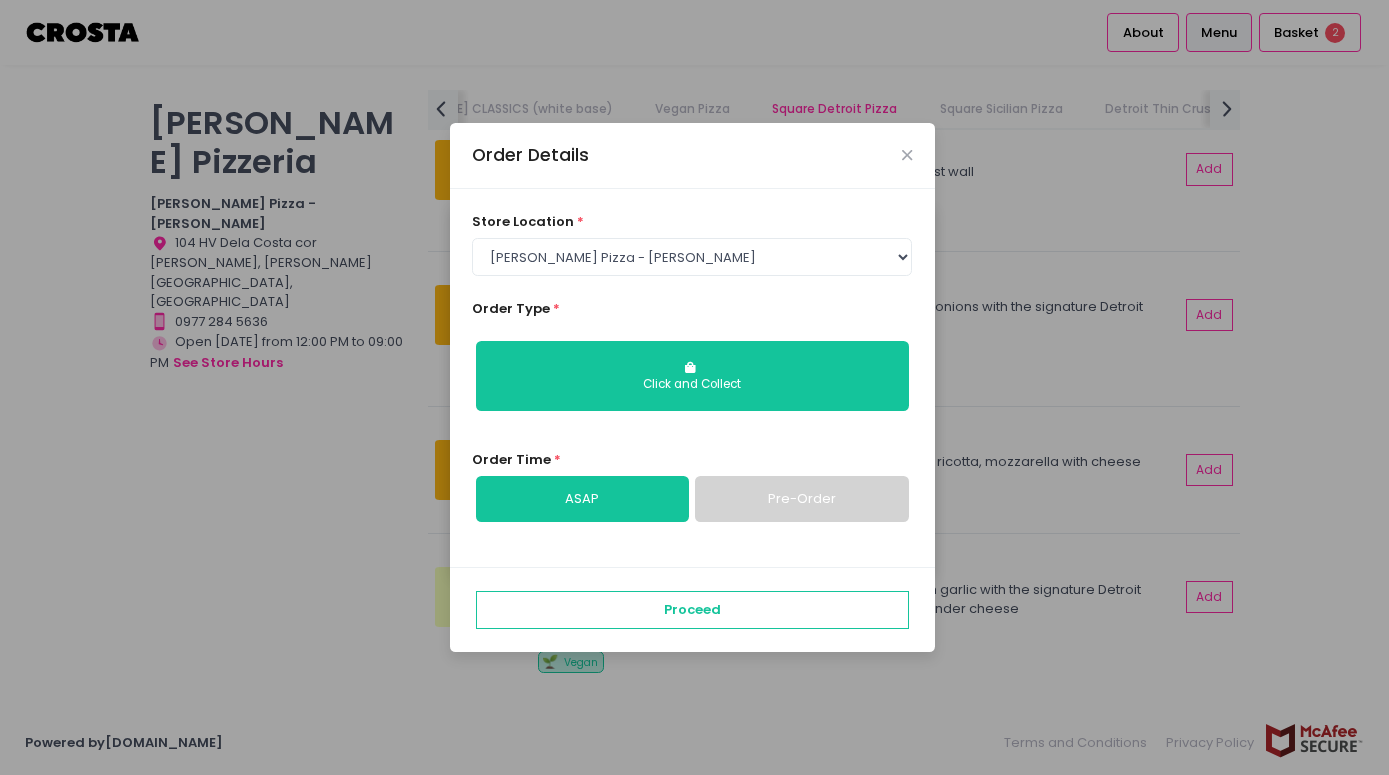 click on "Pre-Order" at bounding box center [801, 499] 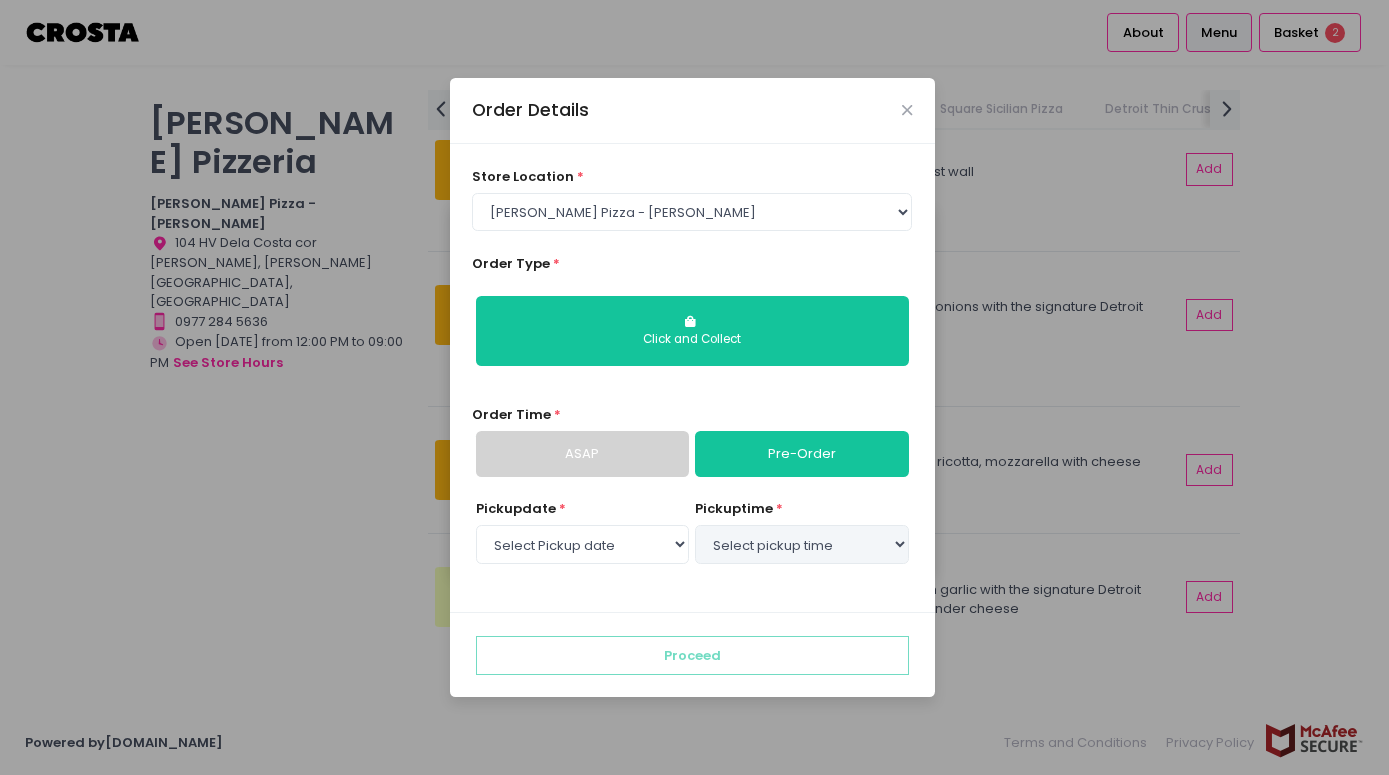select on "[DATE]" 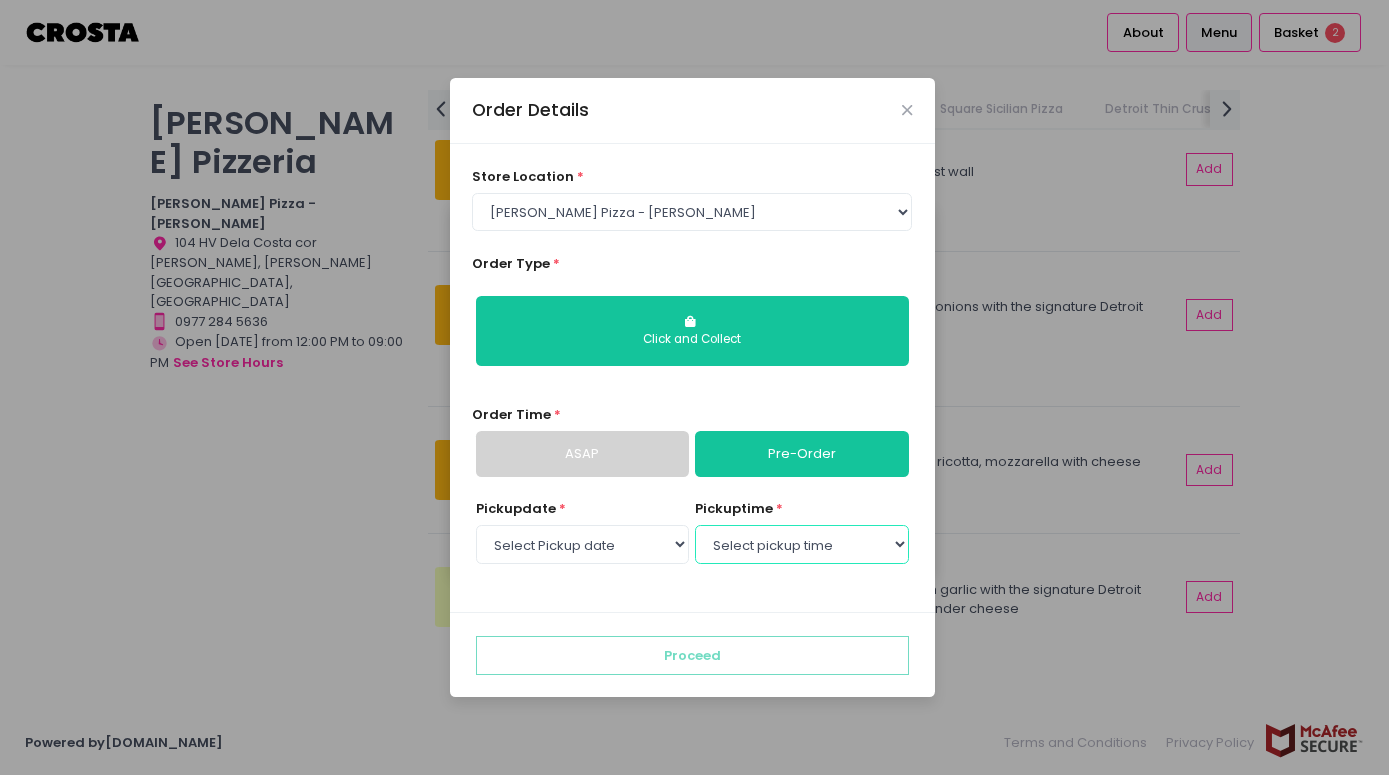click on "Select pickup time 01:00 PM - 01:30 PM 01:30 PM - 02:00 PM 02:00 PM - 02:30 PM 02:30 PM - 03:00 PM 03:00 PM - 03:30 PM 03:30 PM - 04:00 PM 04:00 PM - 04:30 PM 04:30 PM - 05:00 PM 05:00 PM - 05:30 PM 05:30 PM - 06:00 PM 06:00 PM - 06:30 PM 06:30 PM - 07:00 PM 07:00 PM - 07:30 PM 07:30 PM - 08:00 PM 08:00 PM - 08:30 PM 08:30 PM - 09:00 PM" at bounding box center (801, 544) 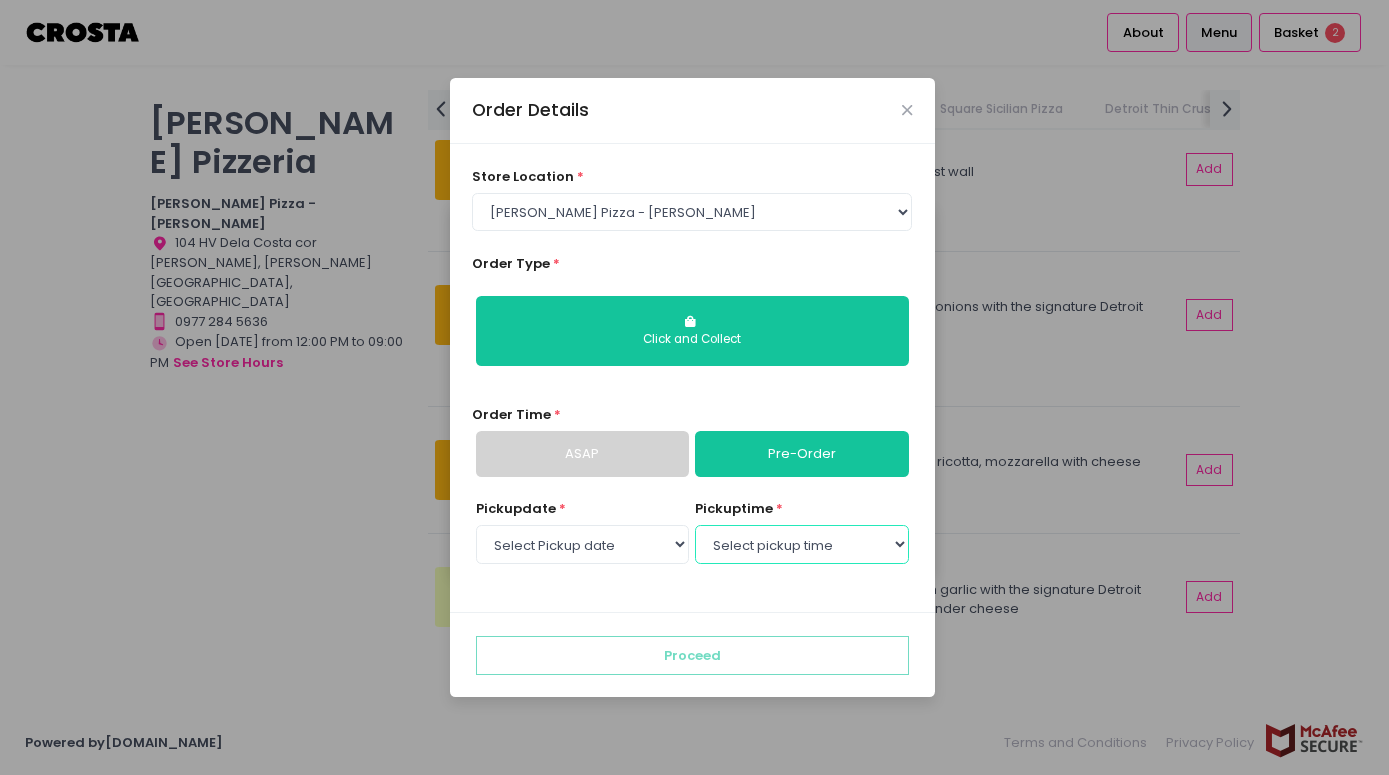 select on "13:30" 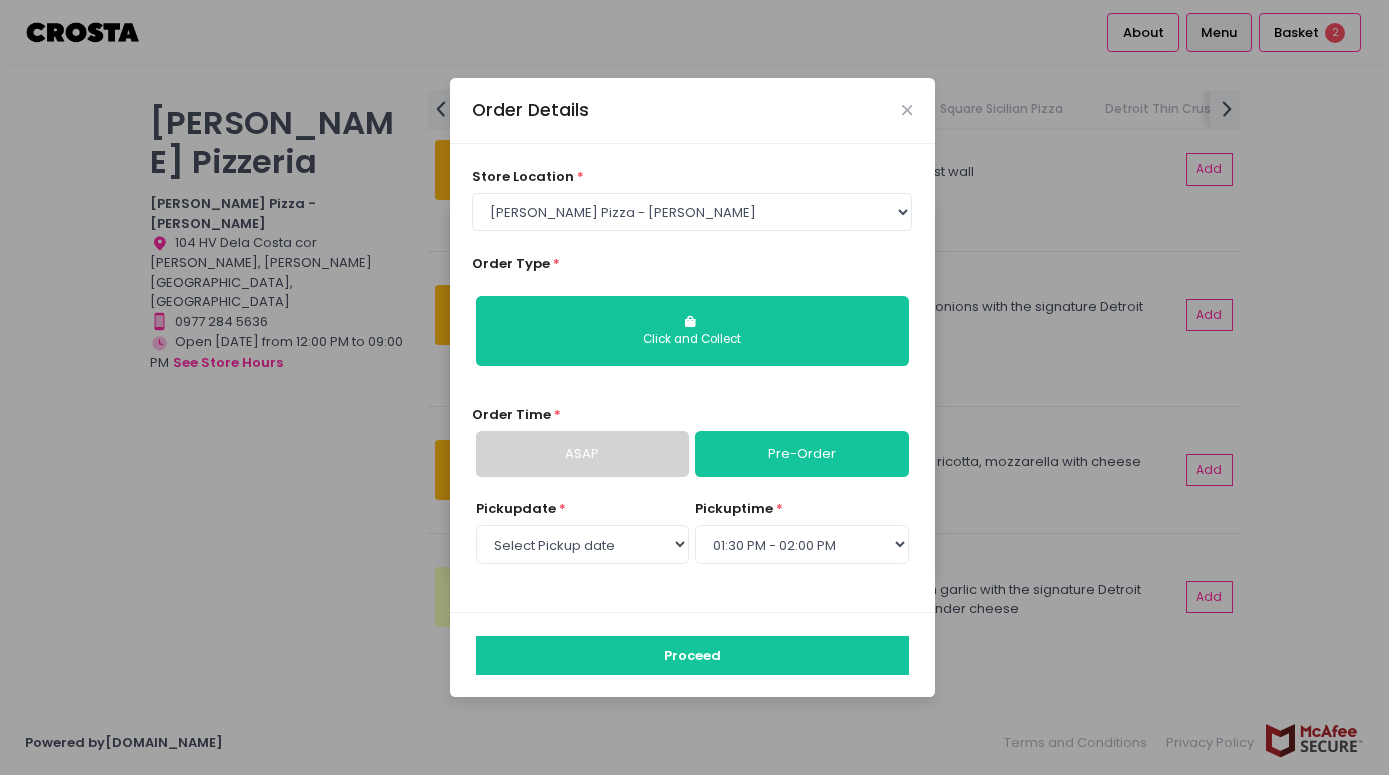 click on "Proceed" at bounding box center (692, 655) 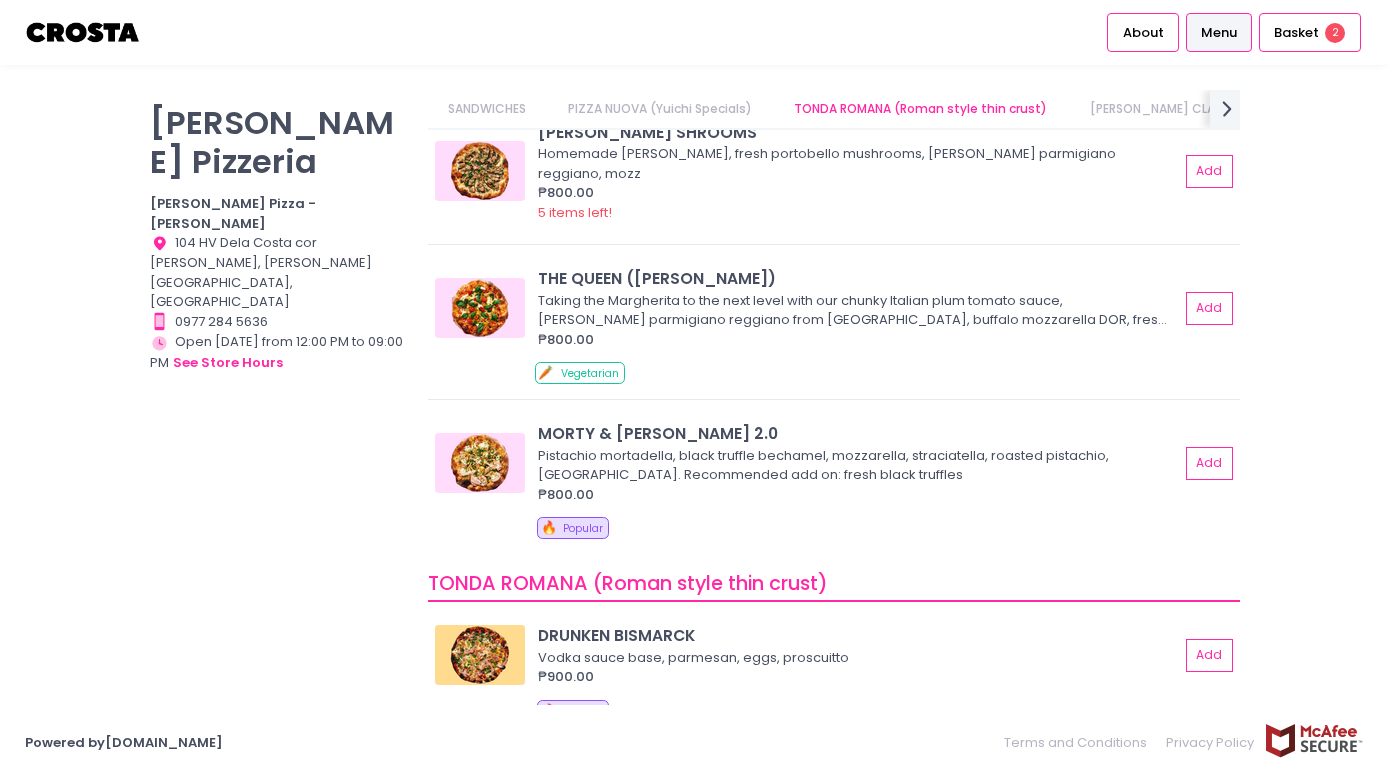 scroll, scrollTop: 658, scrollLeft: 0, axis: vertical 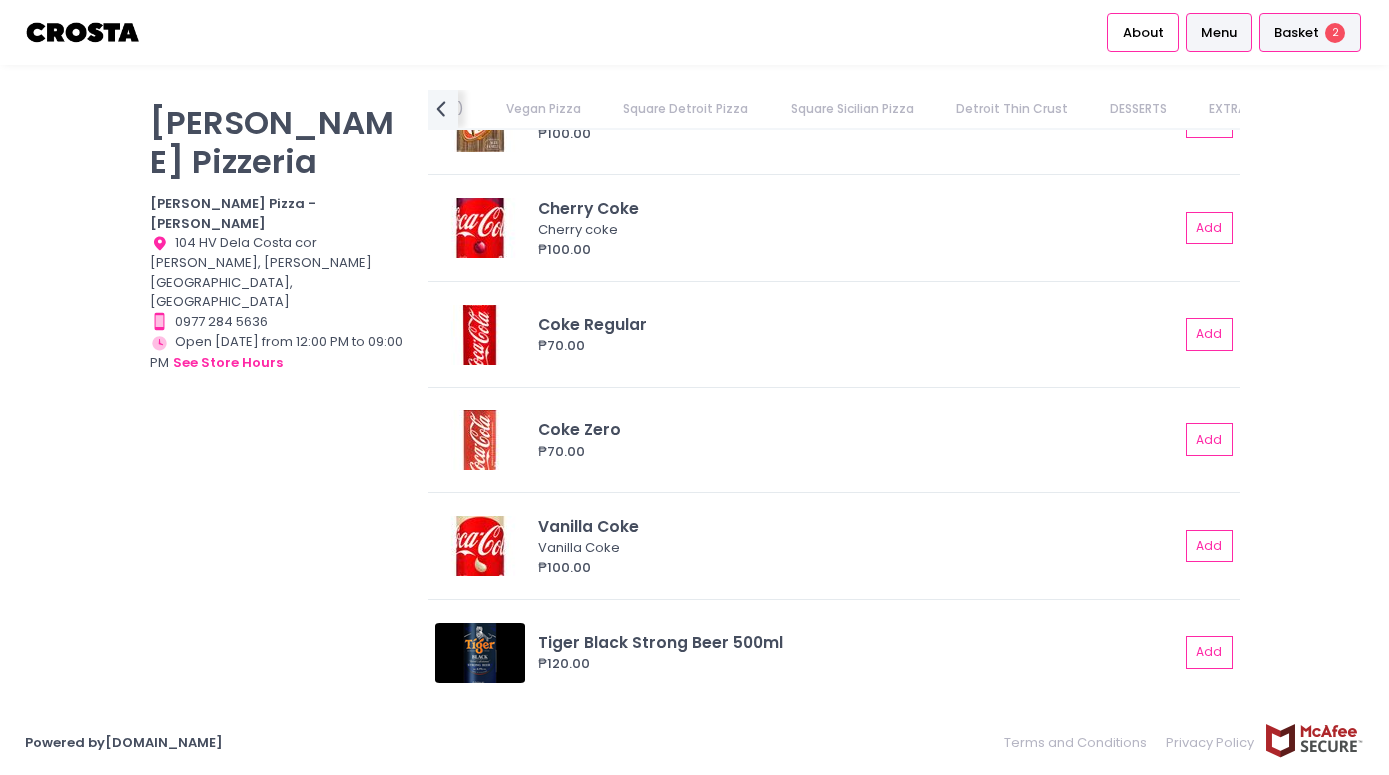 click on "Basket" at bounding box center (1296, 33) 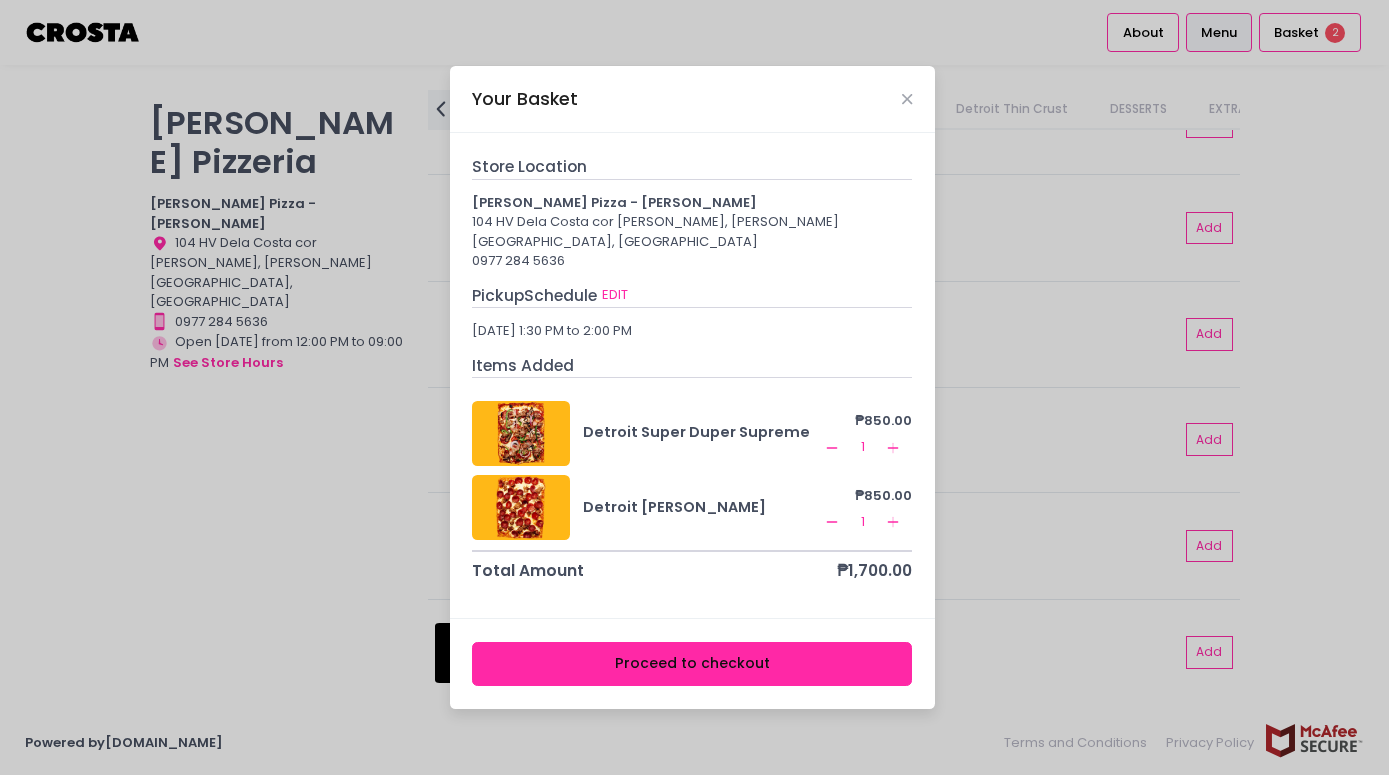 click on "Proceed to checkout" at bounding box center (692, 664) 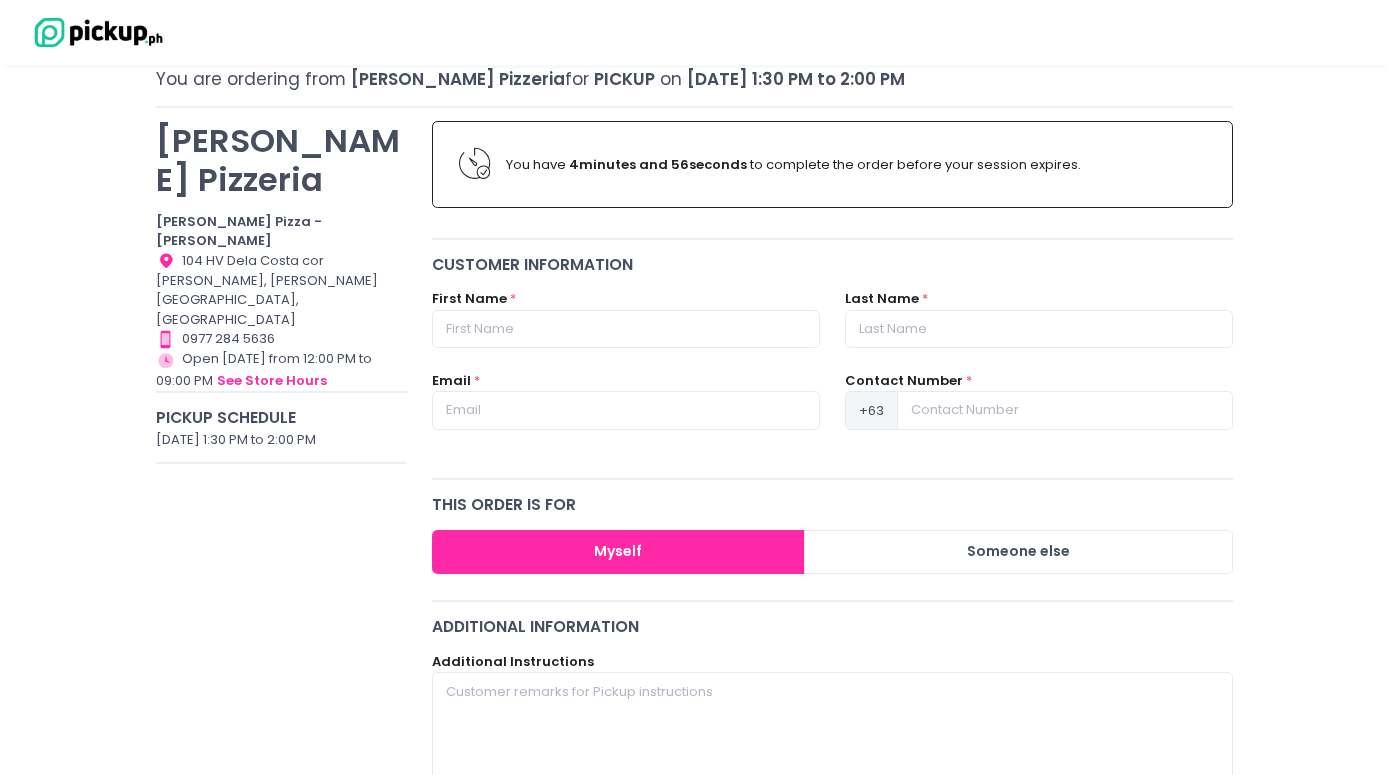 scroll, scrollTop: 0, scrollLeft: 0, axis: both 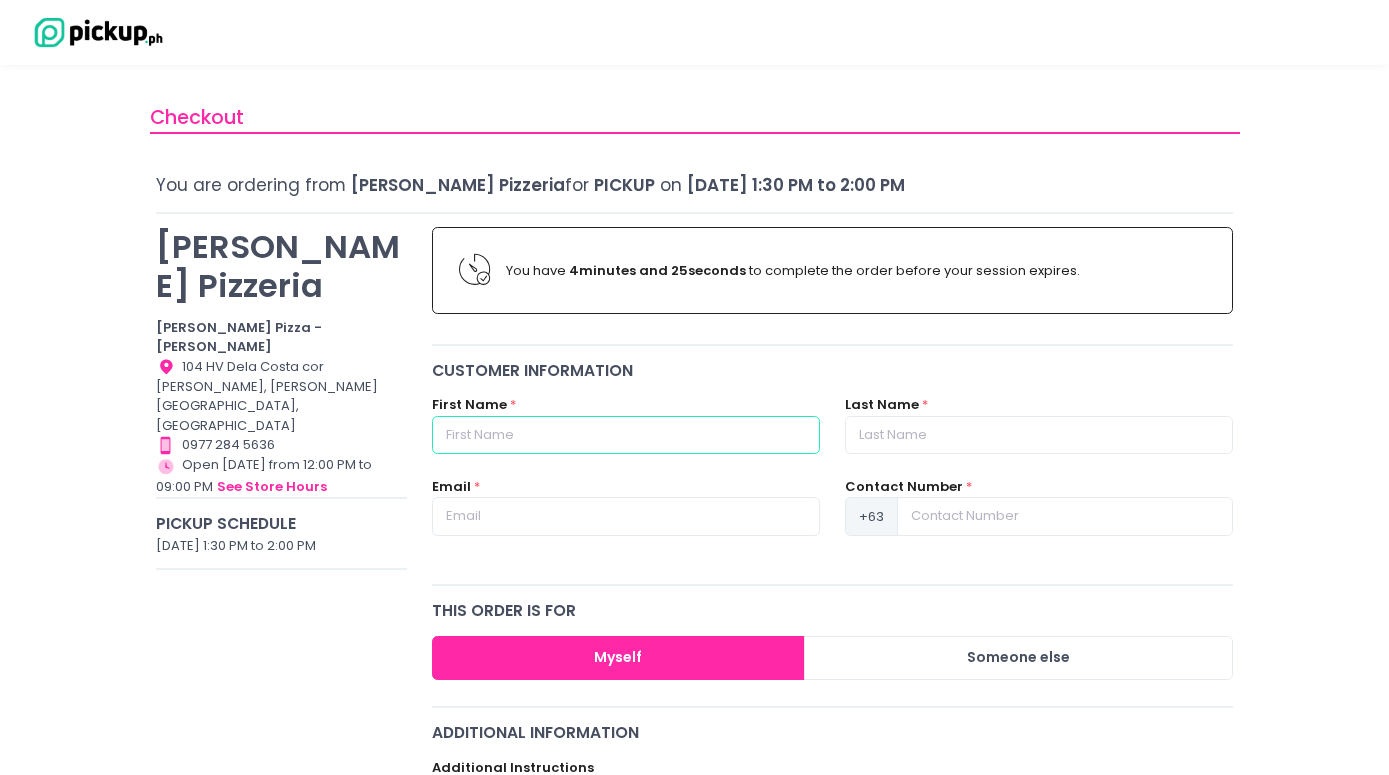 click at bounding box center (626, 435) 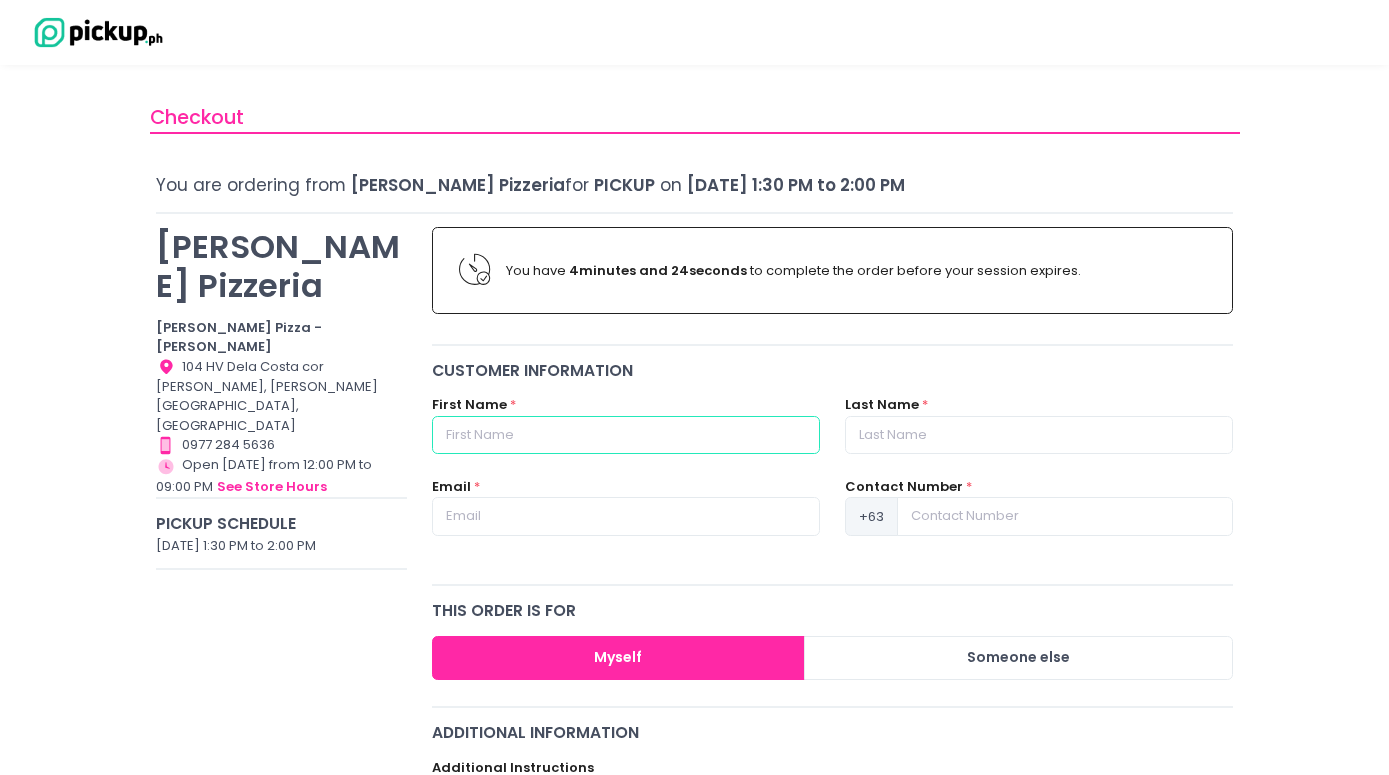 type on "[PERSON_NAME]" 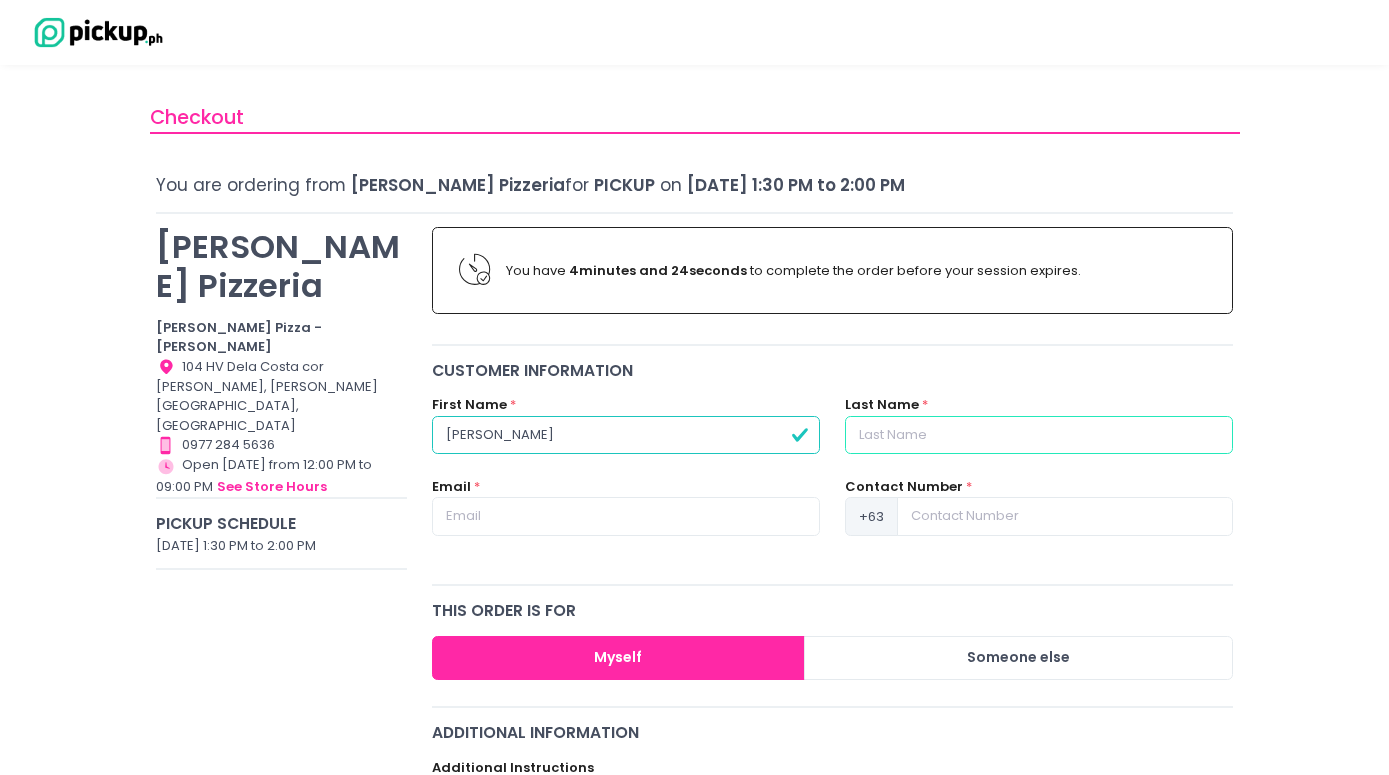 click at bounding box center (1039, 435) 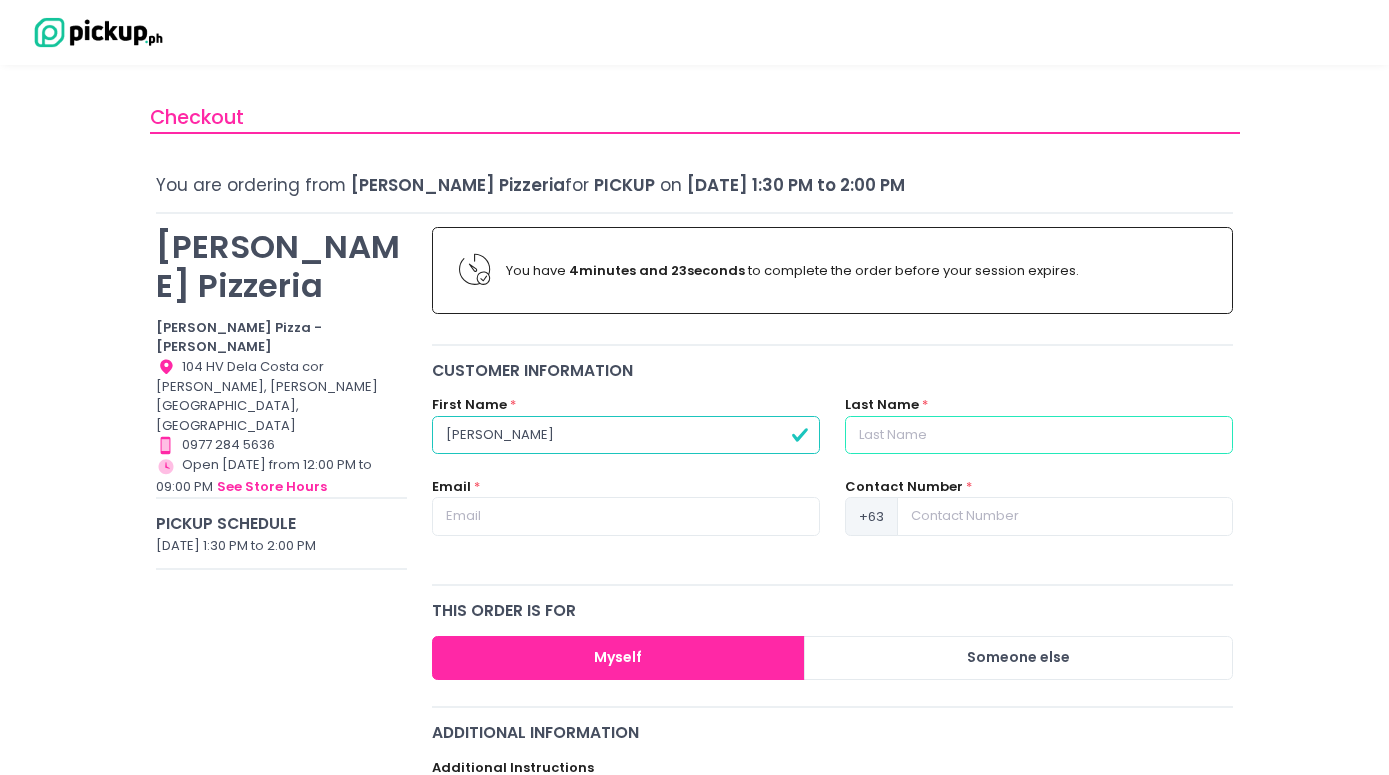 type on "[PERSON_NAME]" 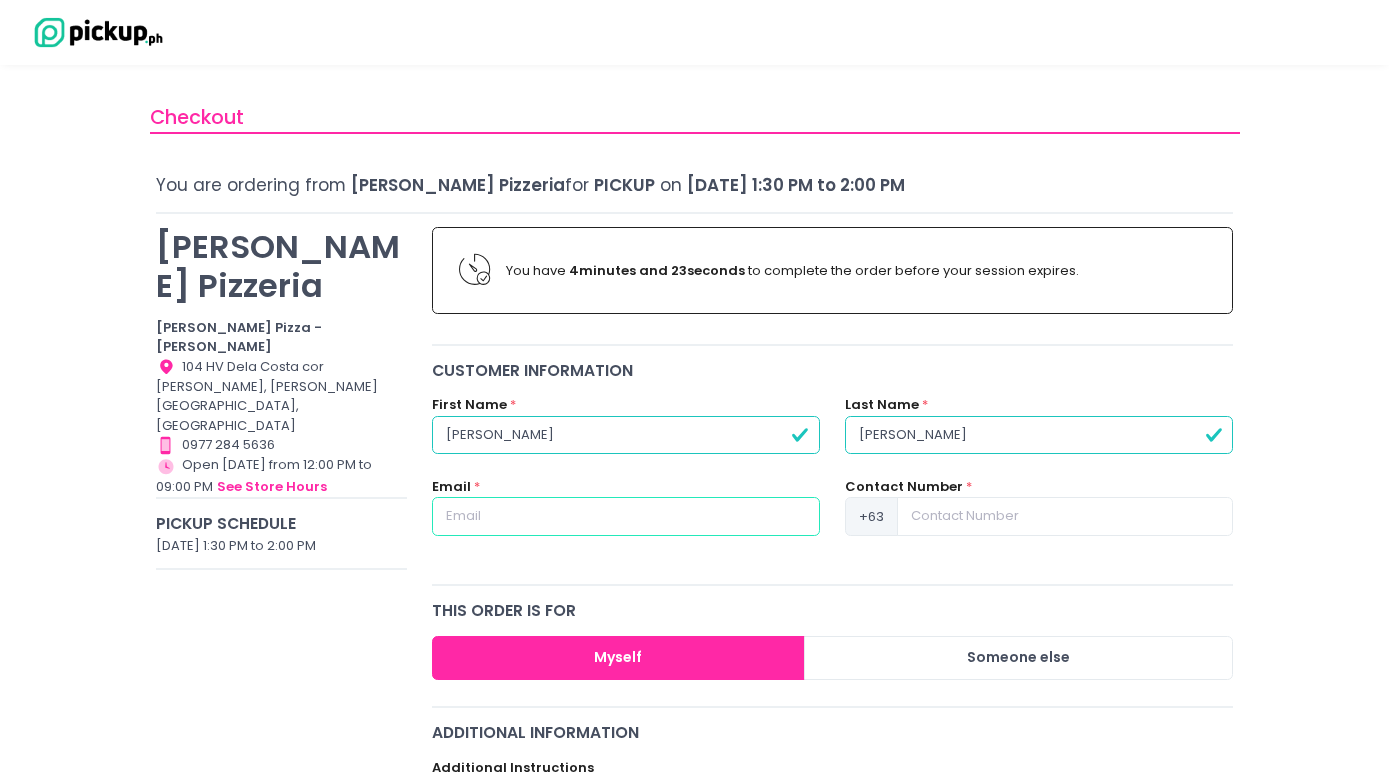 click at bounding box center (626, 516) 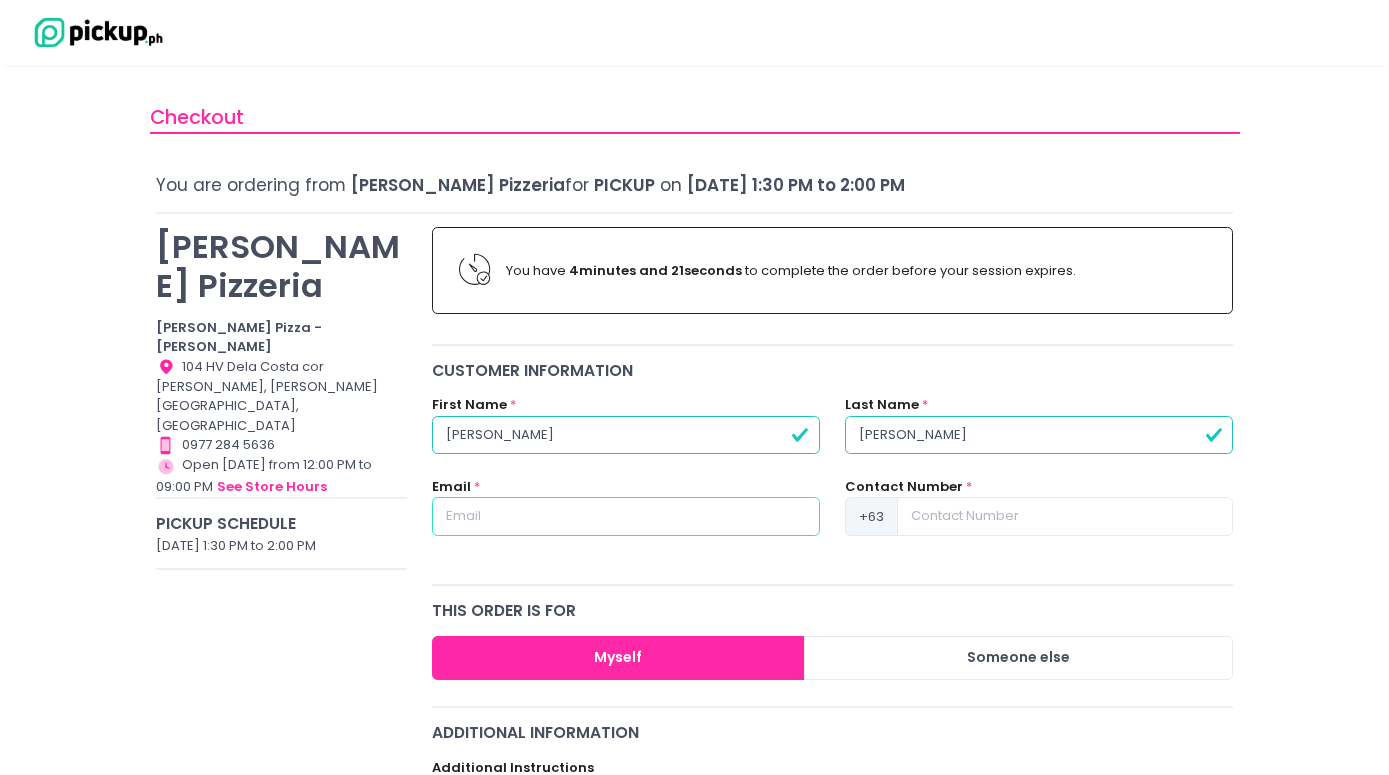 type on "[EMAIL_ADDRESS][DOMAIN_NAME]" 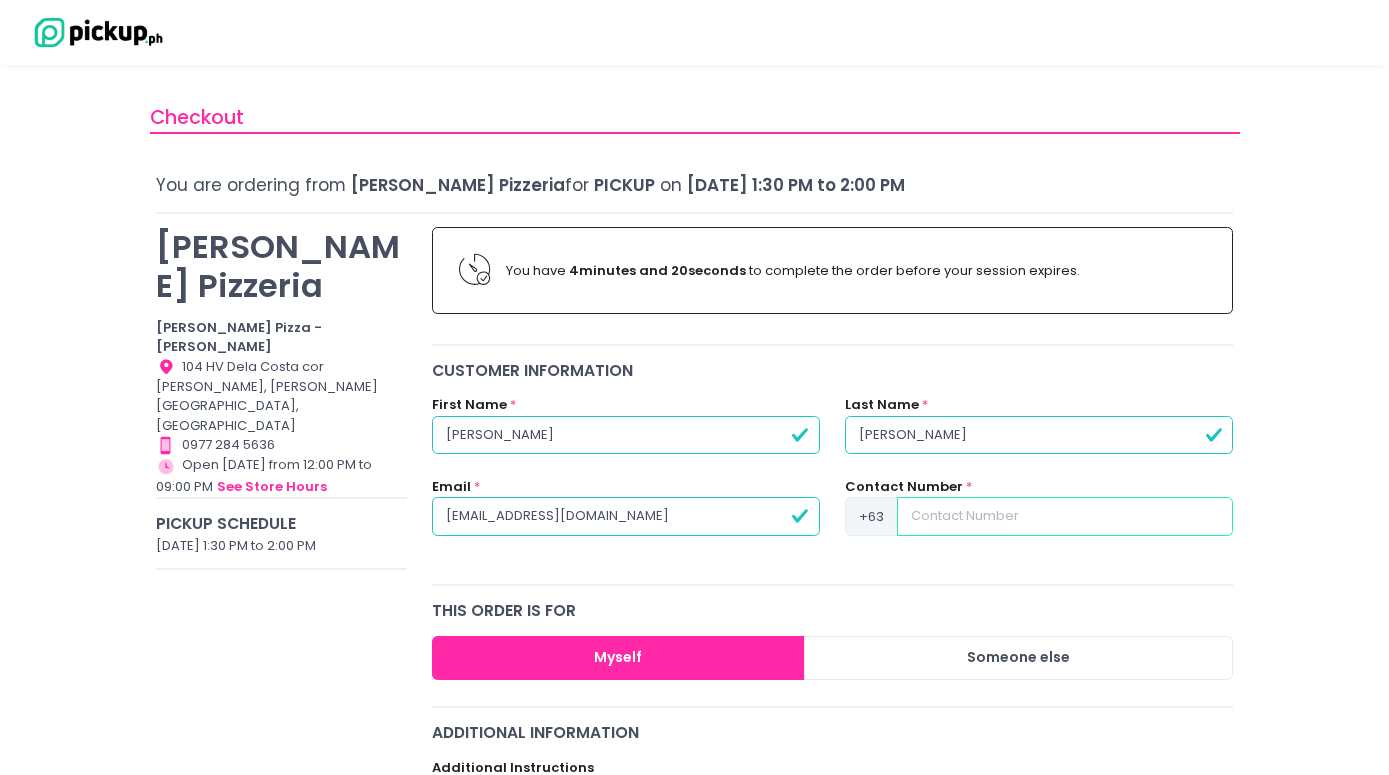 click at bounding box center [1065, 516] 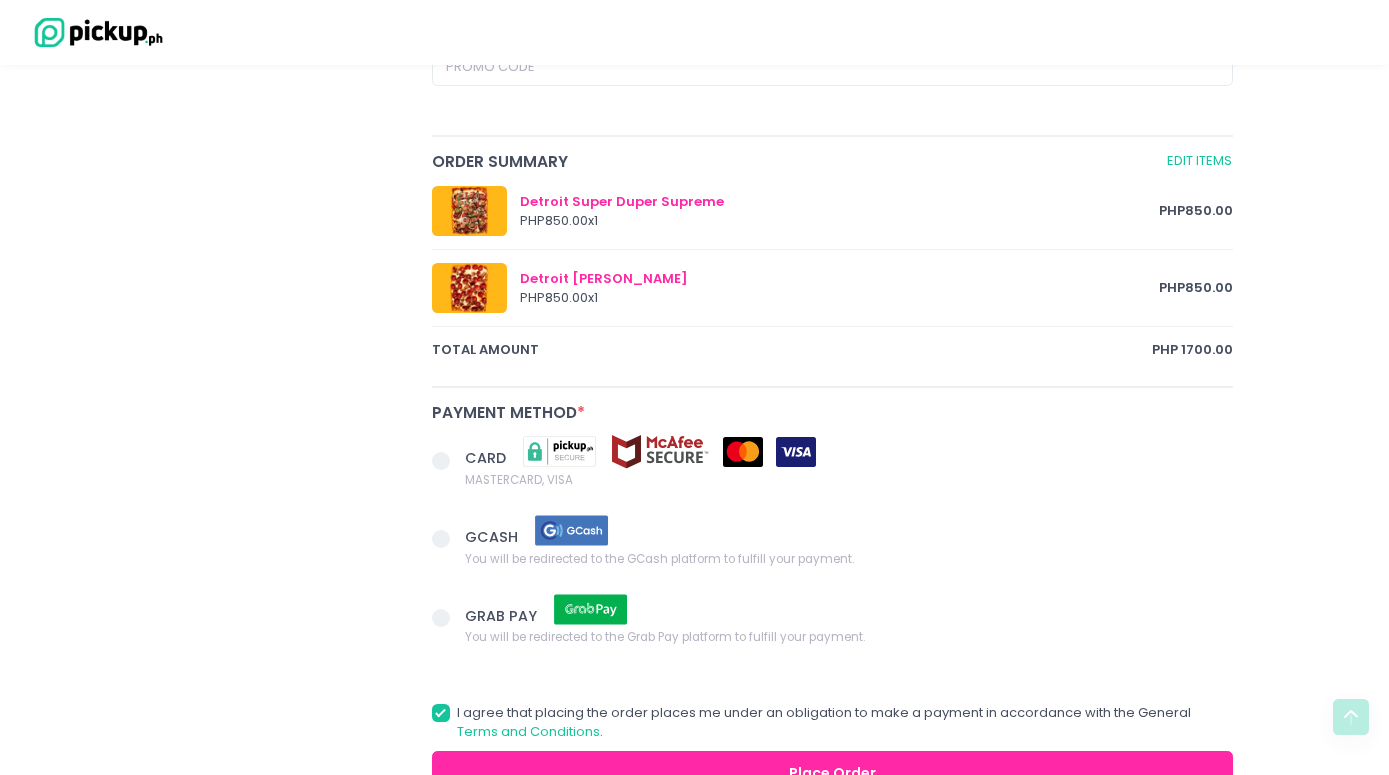 scroll, scrollTop: 957, scrollLeft: 0, axis: vertical 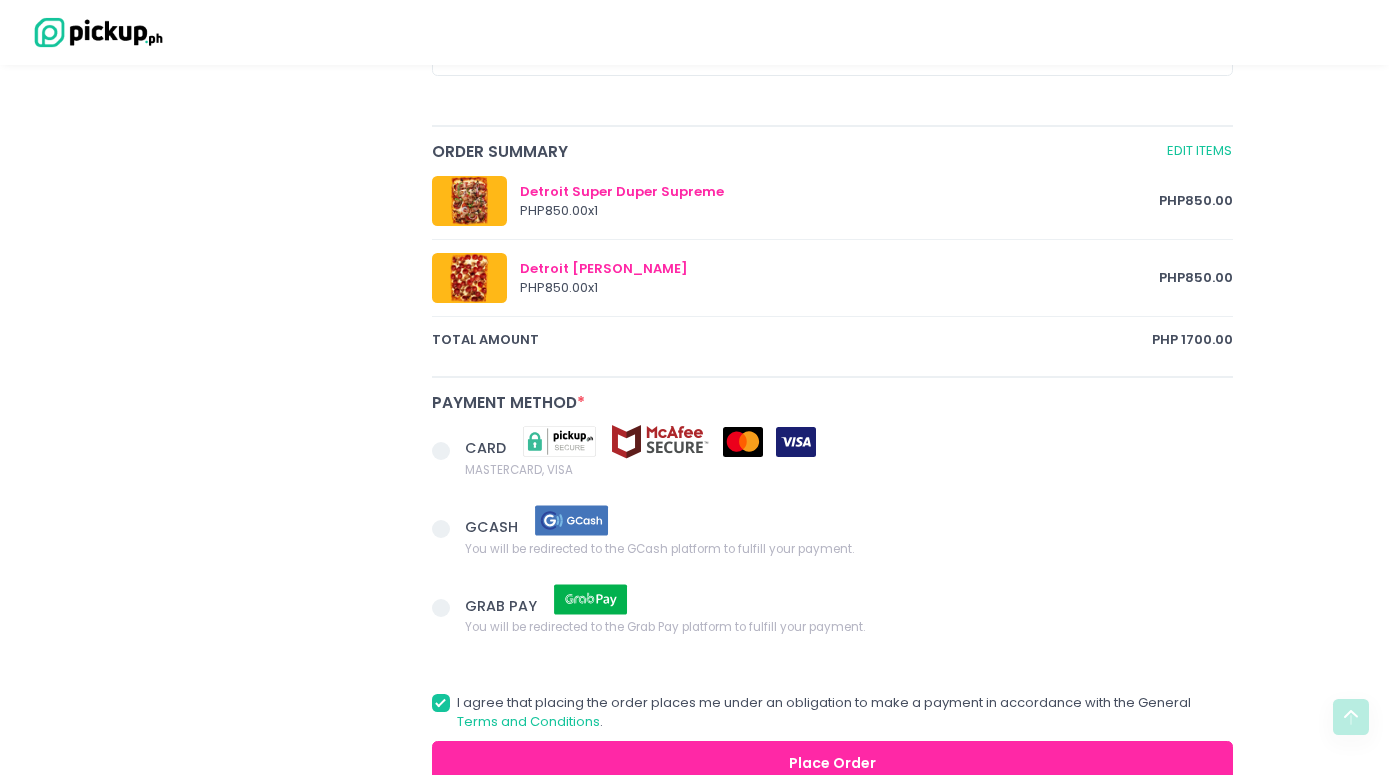type on "9998865338" 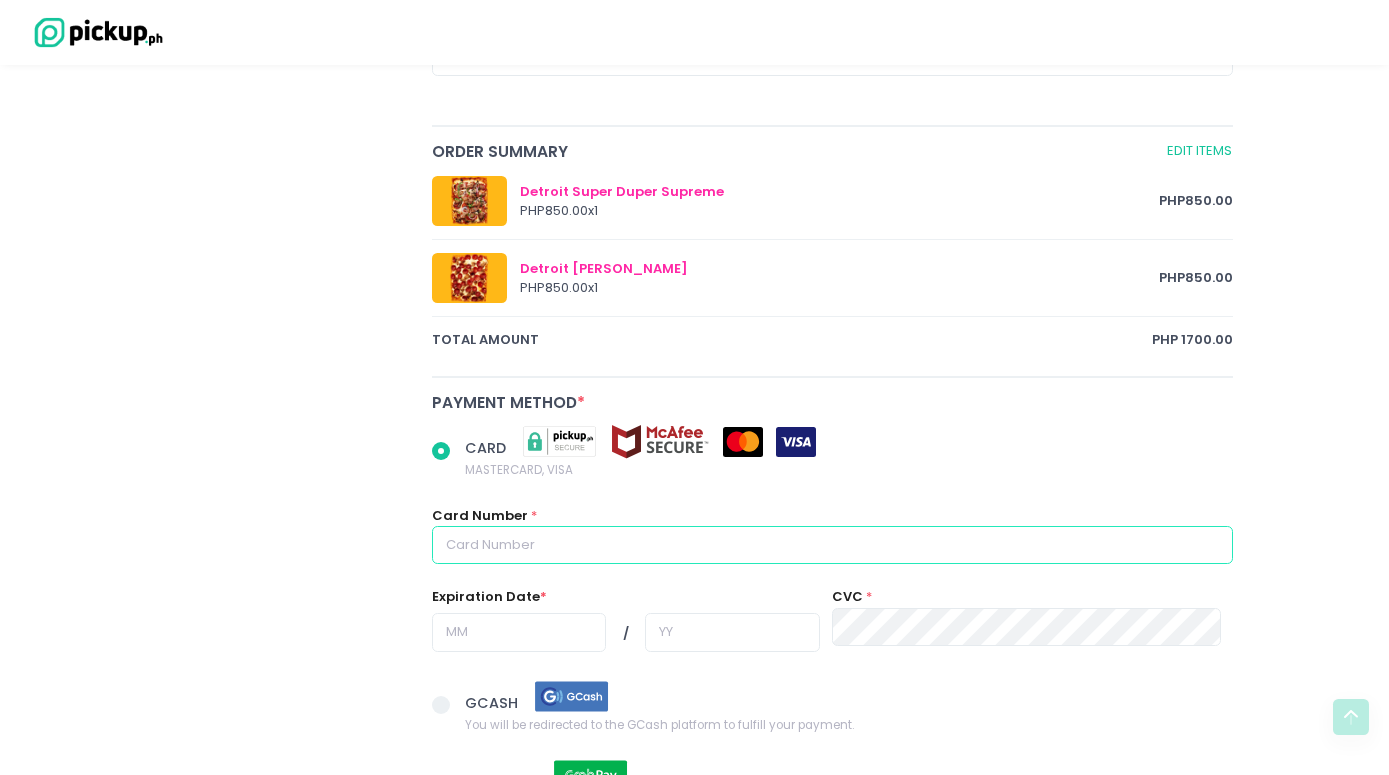 radio on "true" 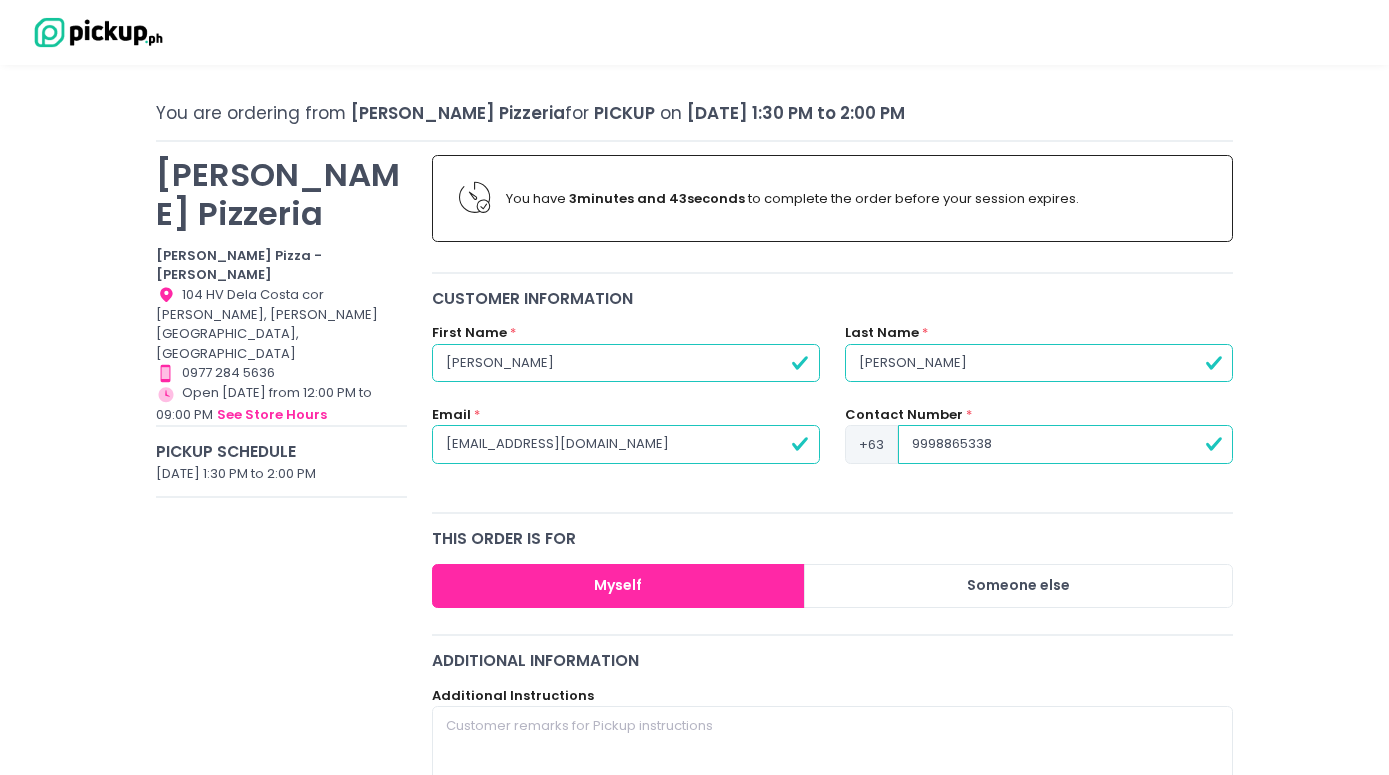 scroll, scrollTop: 0, scrollLeft: 0, axis: both 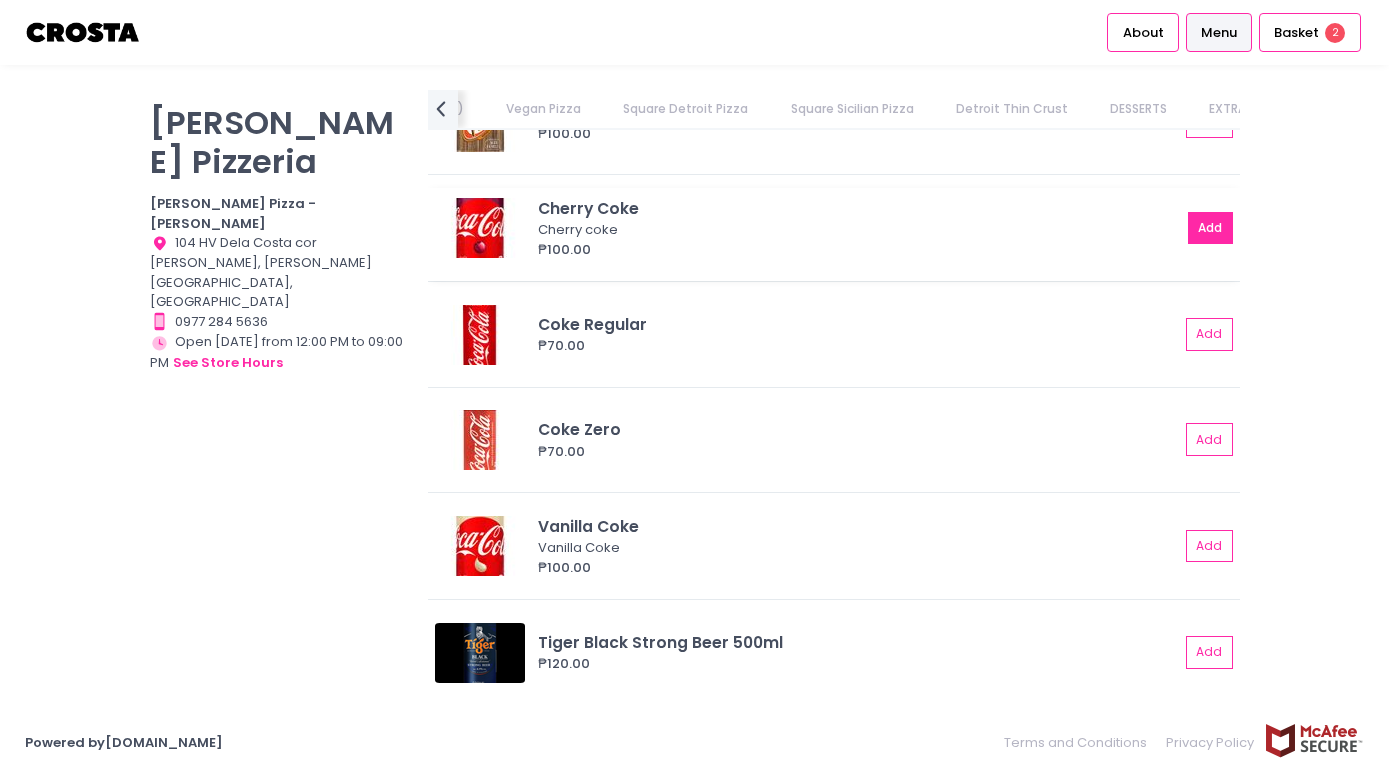 click on "Add" at bounding box center (1211, 228) 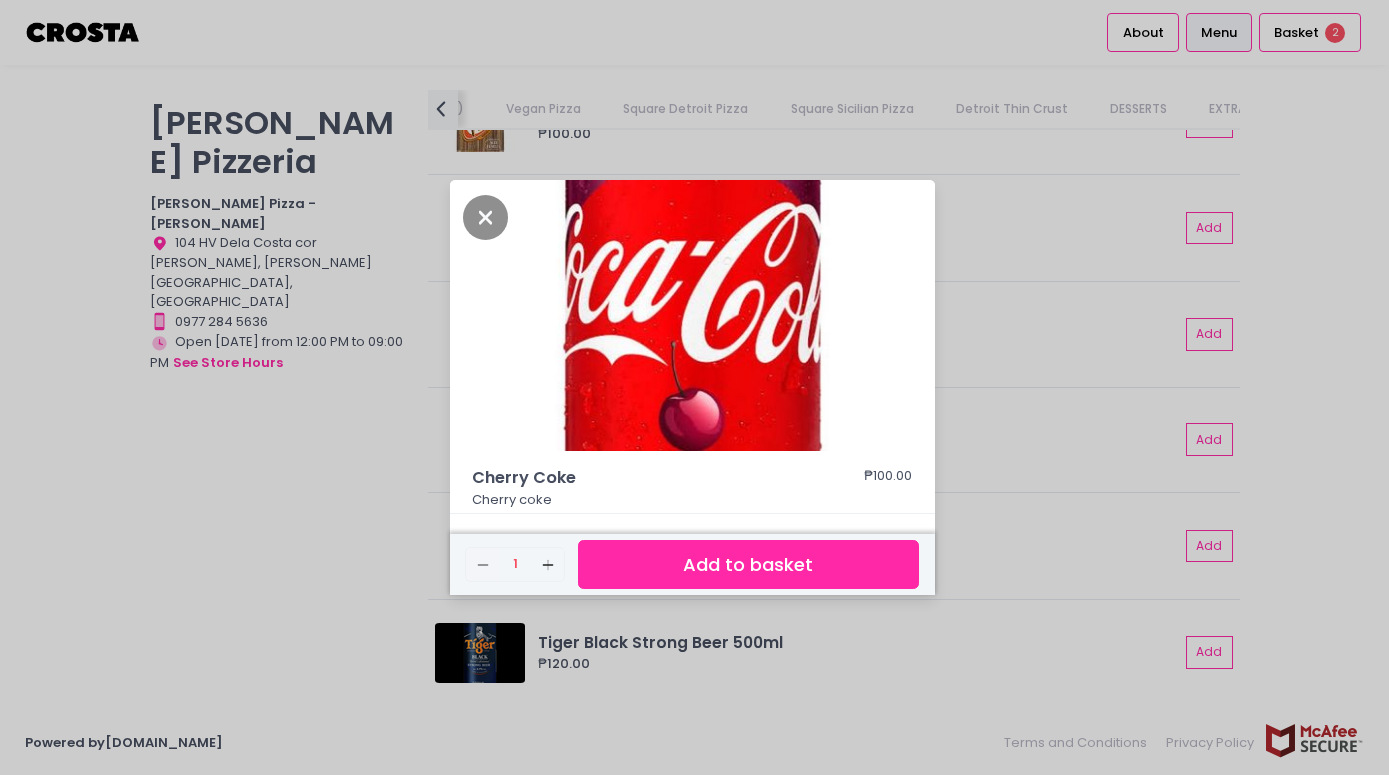 click on "Add to basket" at bounding box center [748, 564] 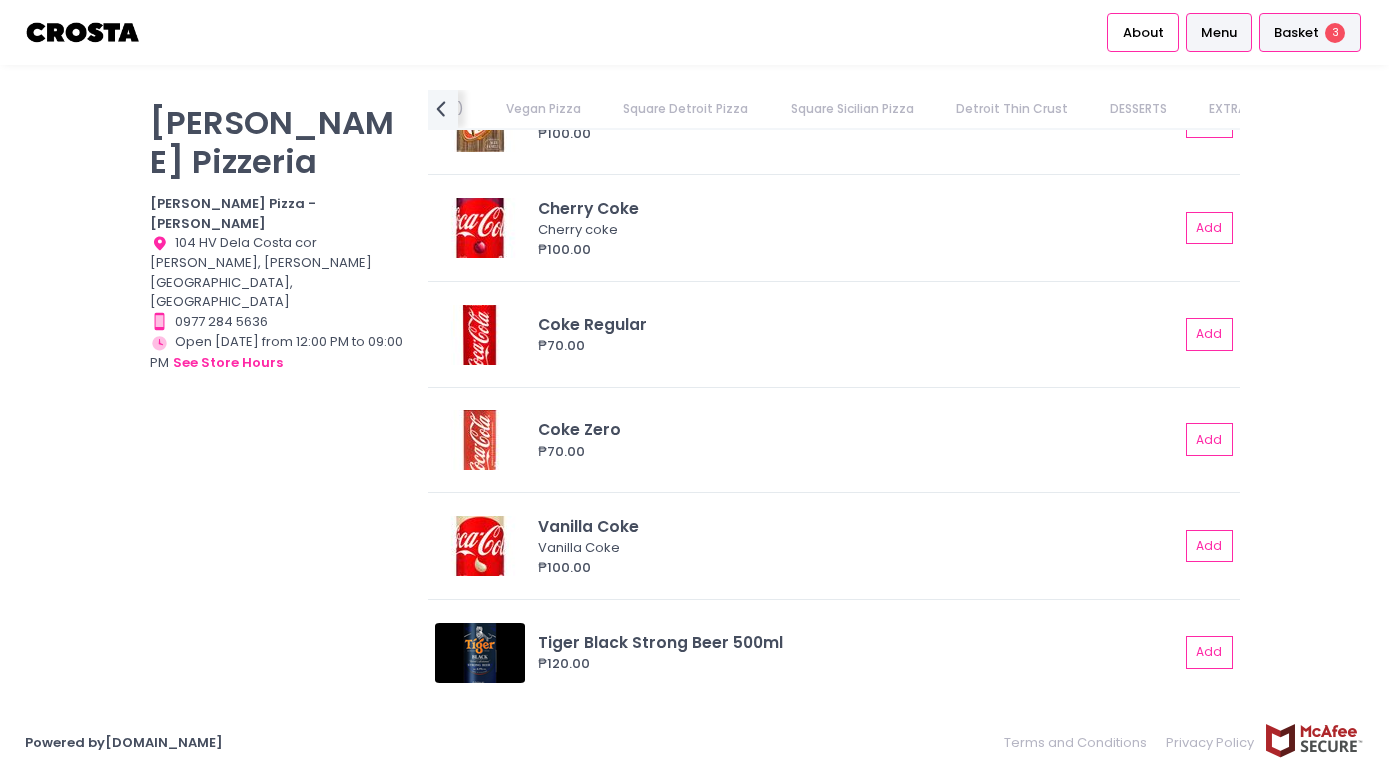click on "Basket" at bounding box center [1296, 33] 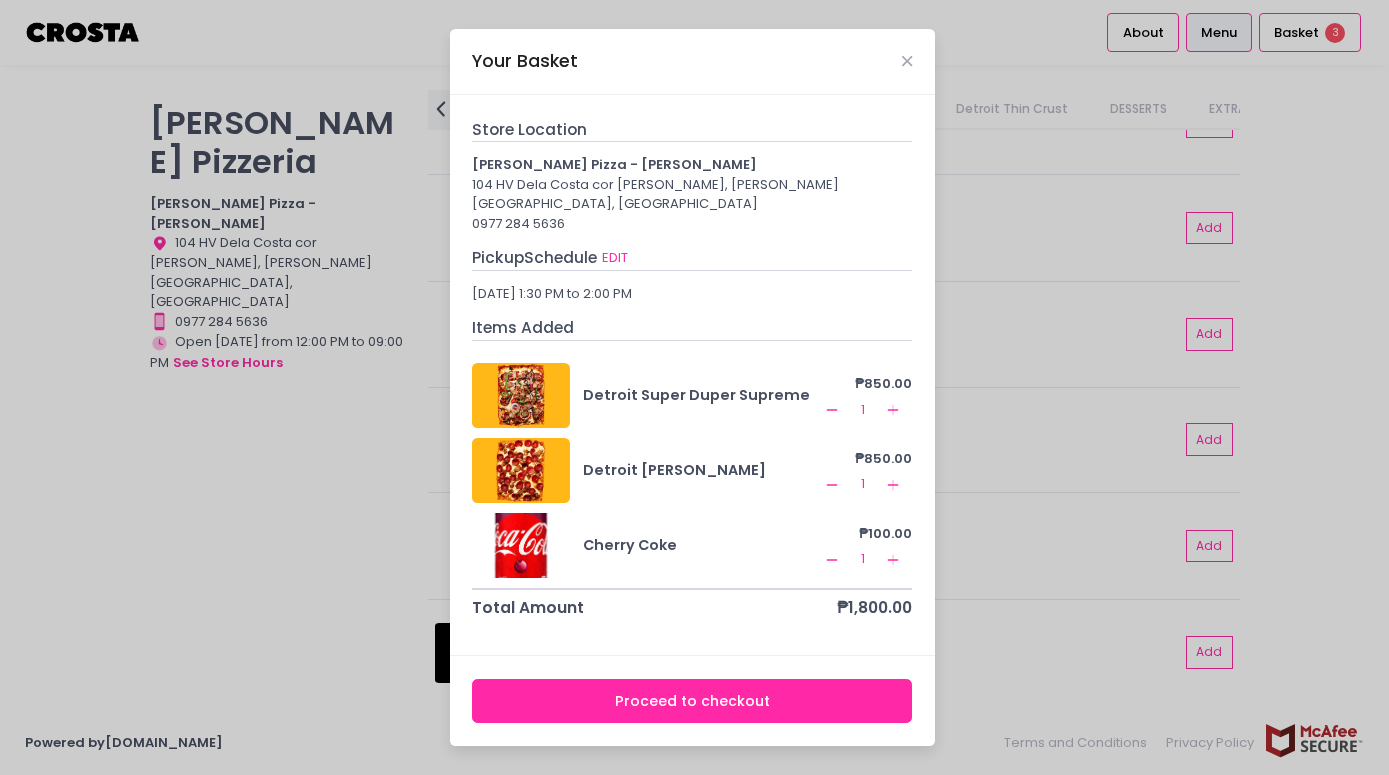 click on "Proceed to checkout" at bounding box center (692, 701) 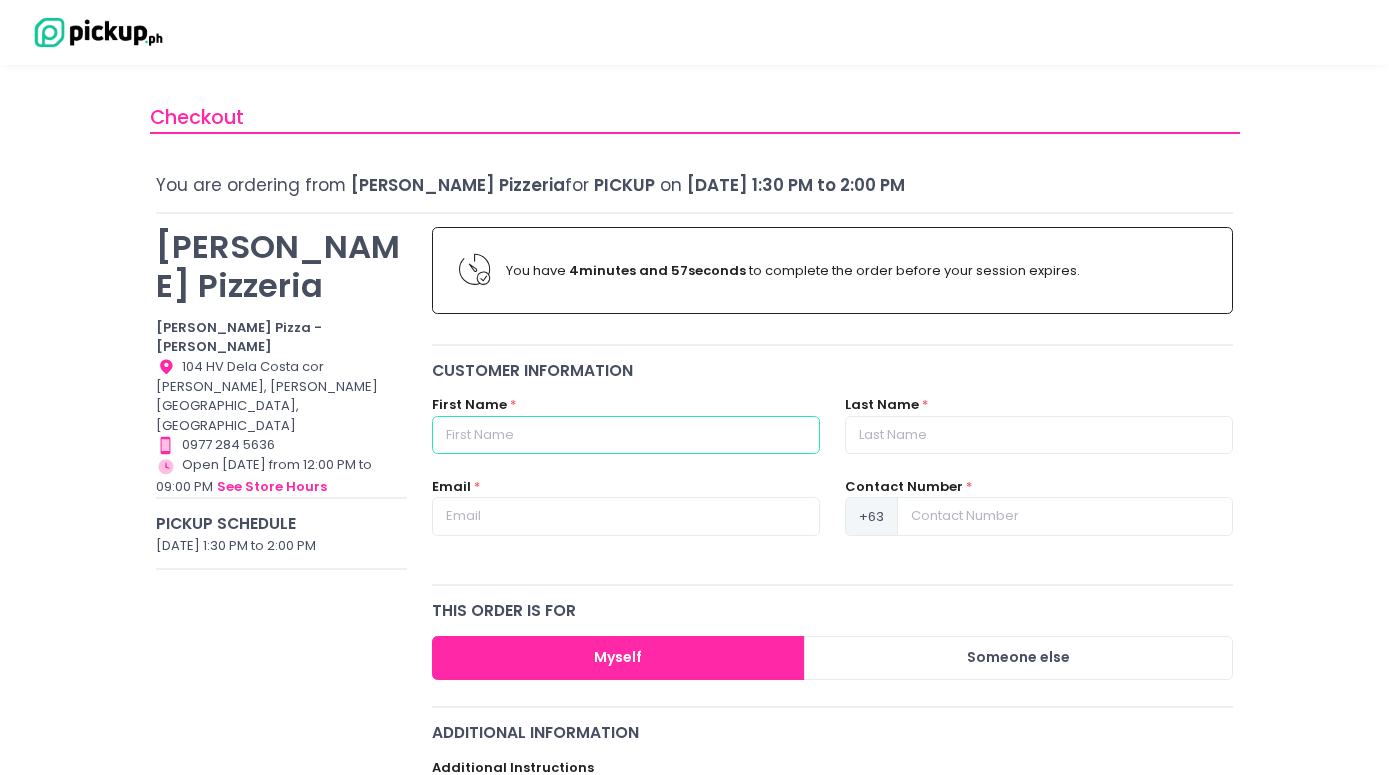 click at bounding box center [626, 435] 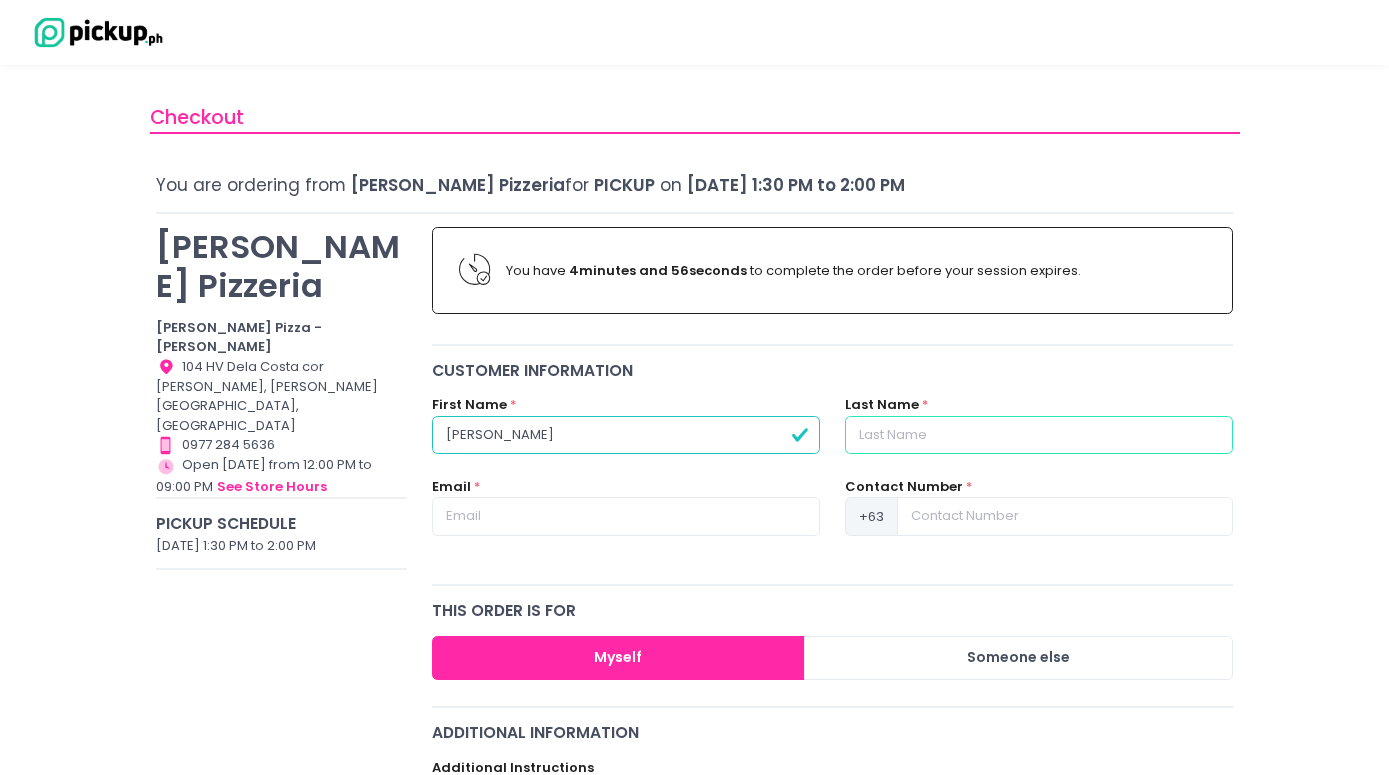 click at bounding box center [1039, 435] 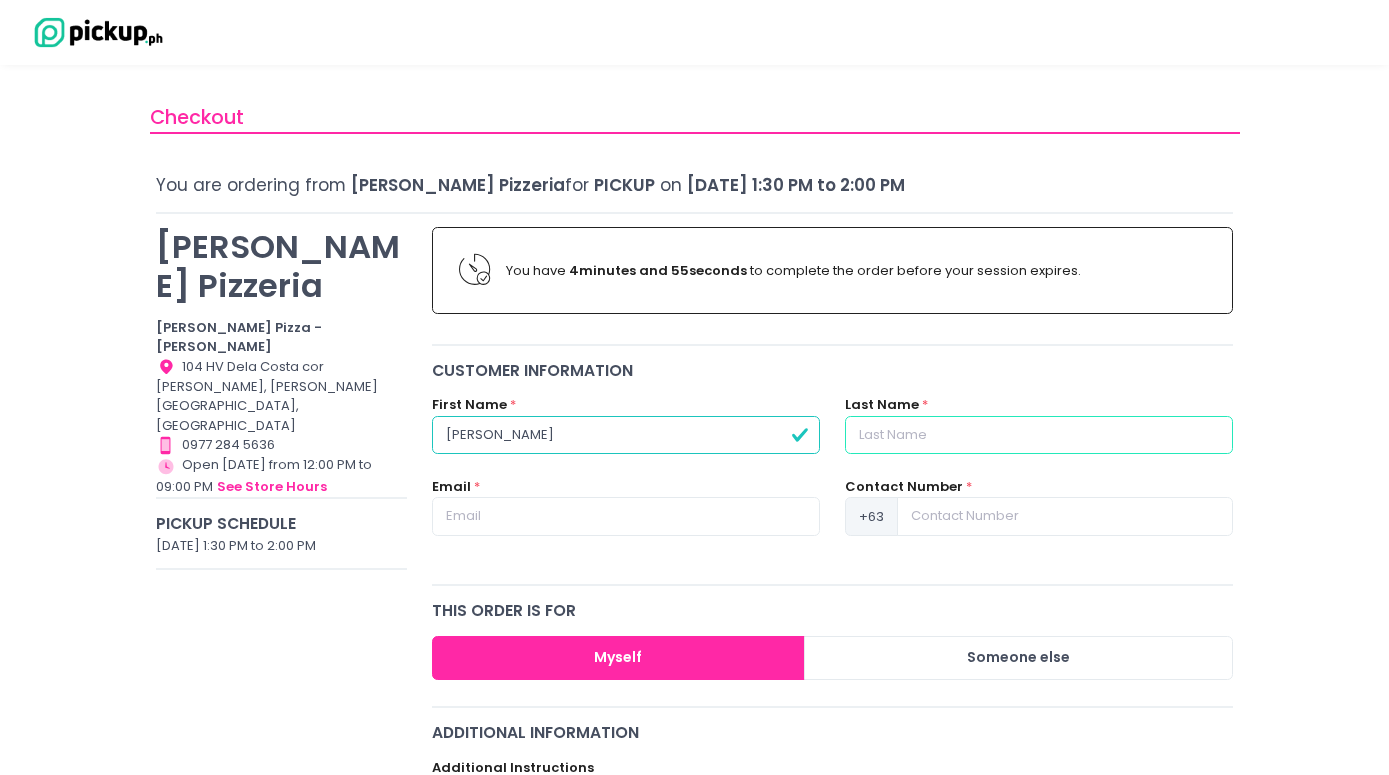 type on "[PERSON_NAME]" 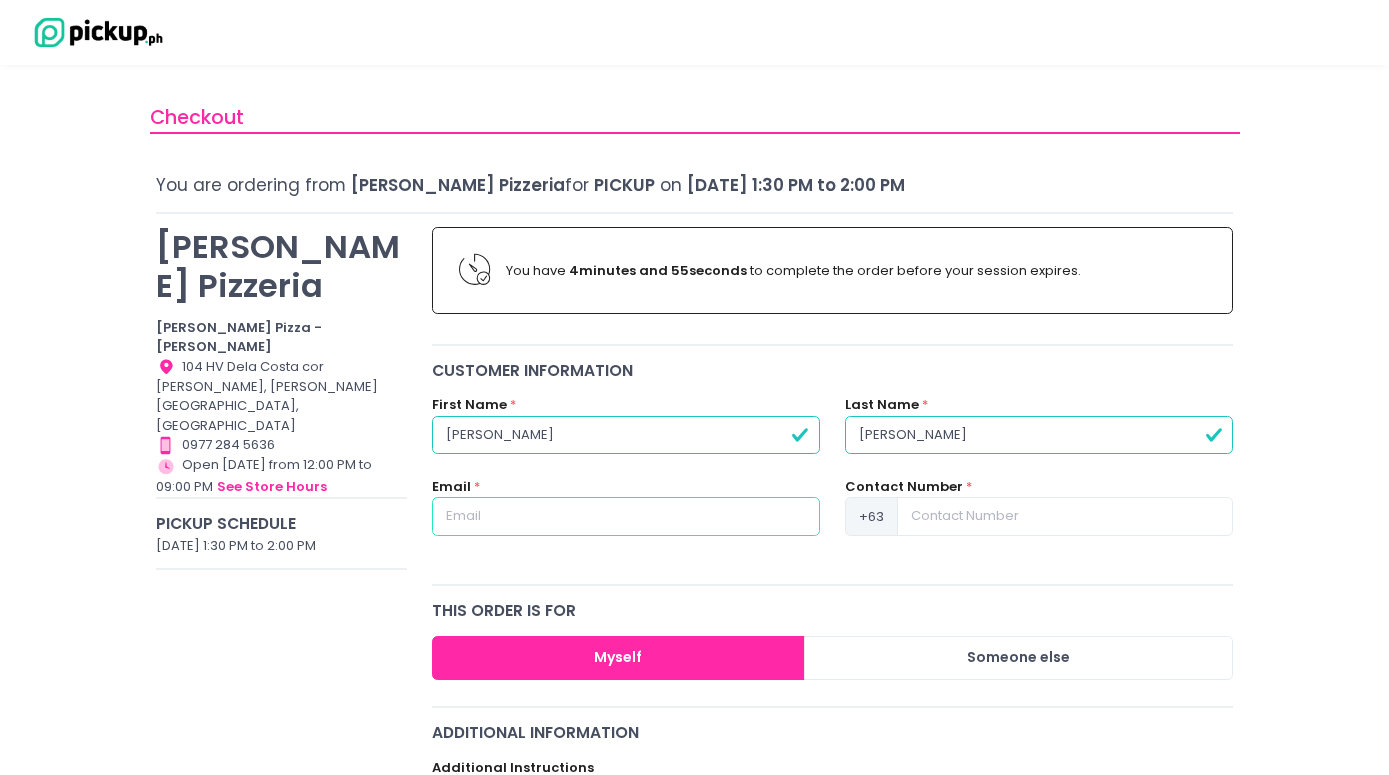 click at bounding box center [626, 516] 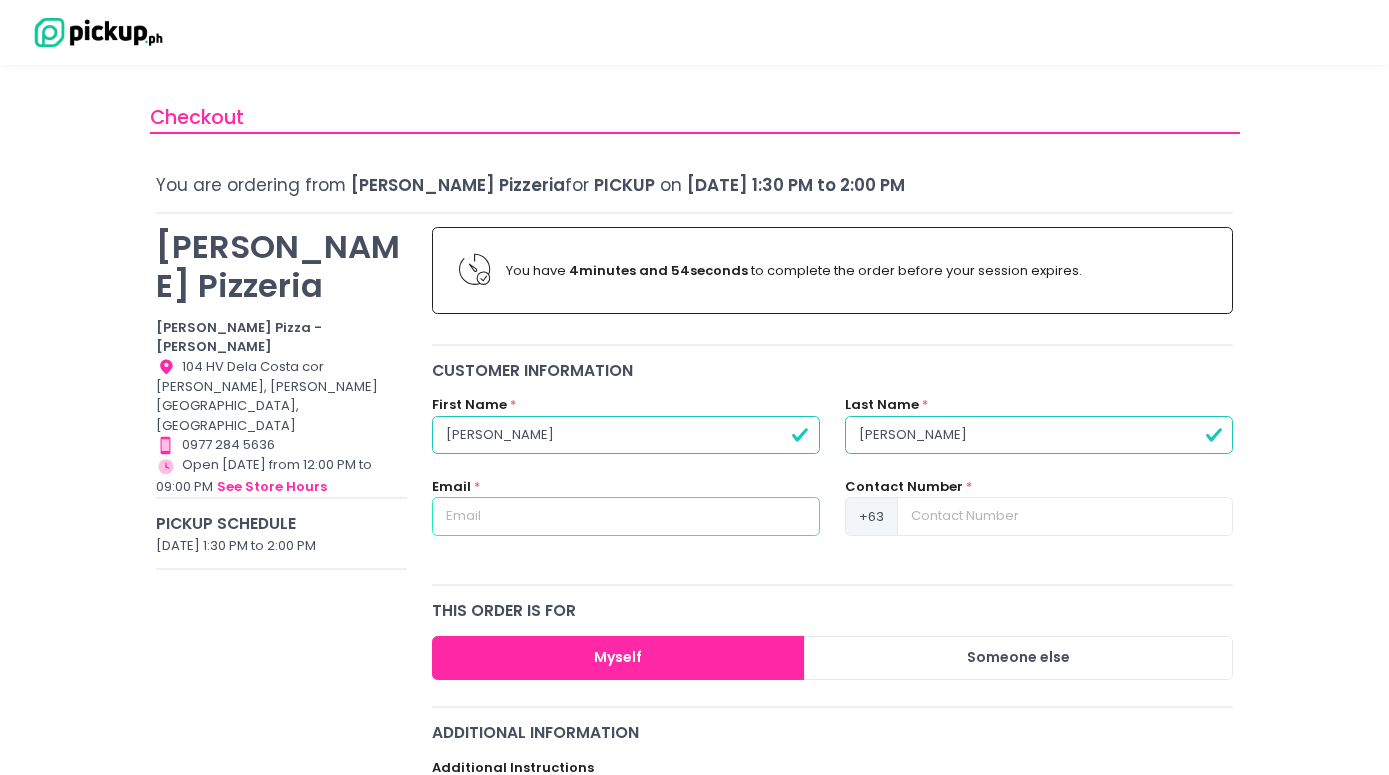 type on "[EMAIL_ADDRESS][DOMAIN_NAME]" 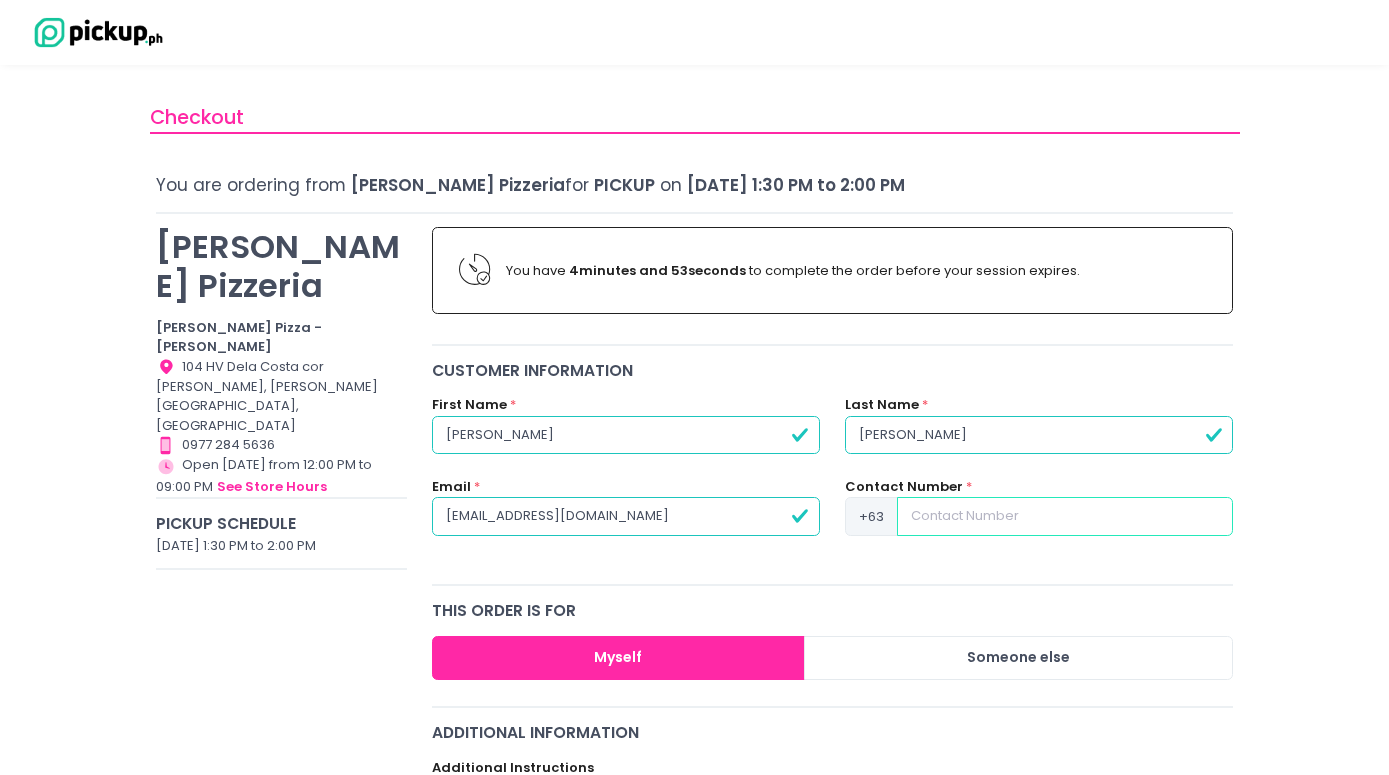 click at bounding box center (1065, 516) 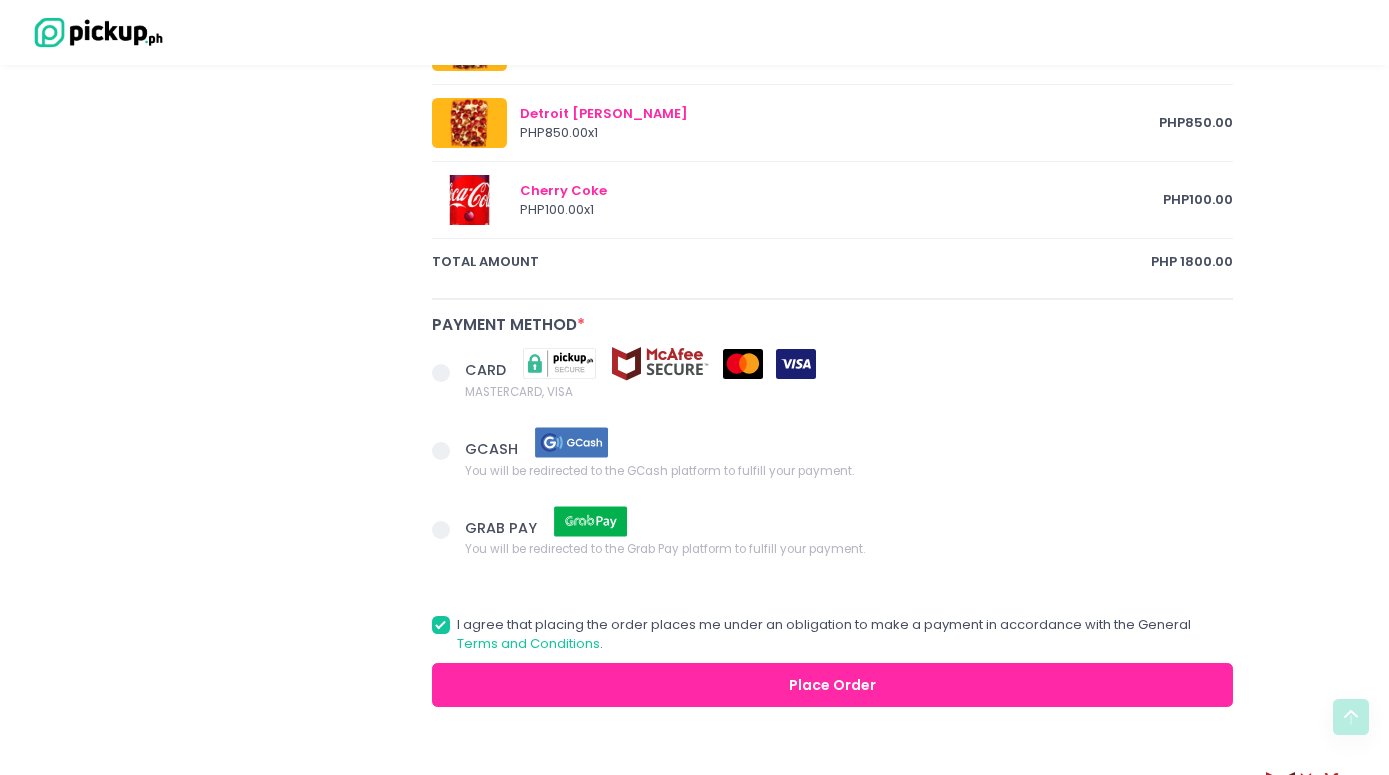 scroll, scrollTop: 1148, scrollLeft: 0, axis: vertical 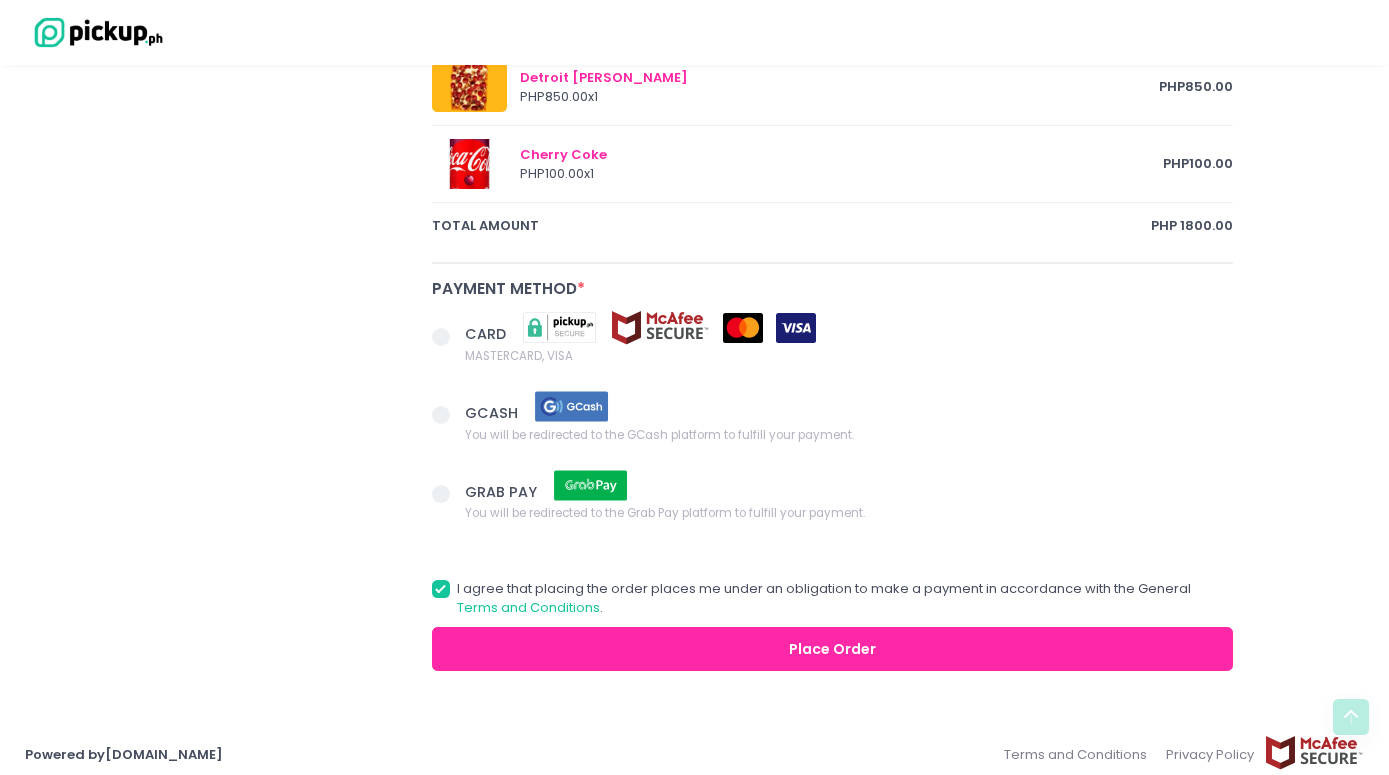 type on "9998865338" 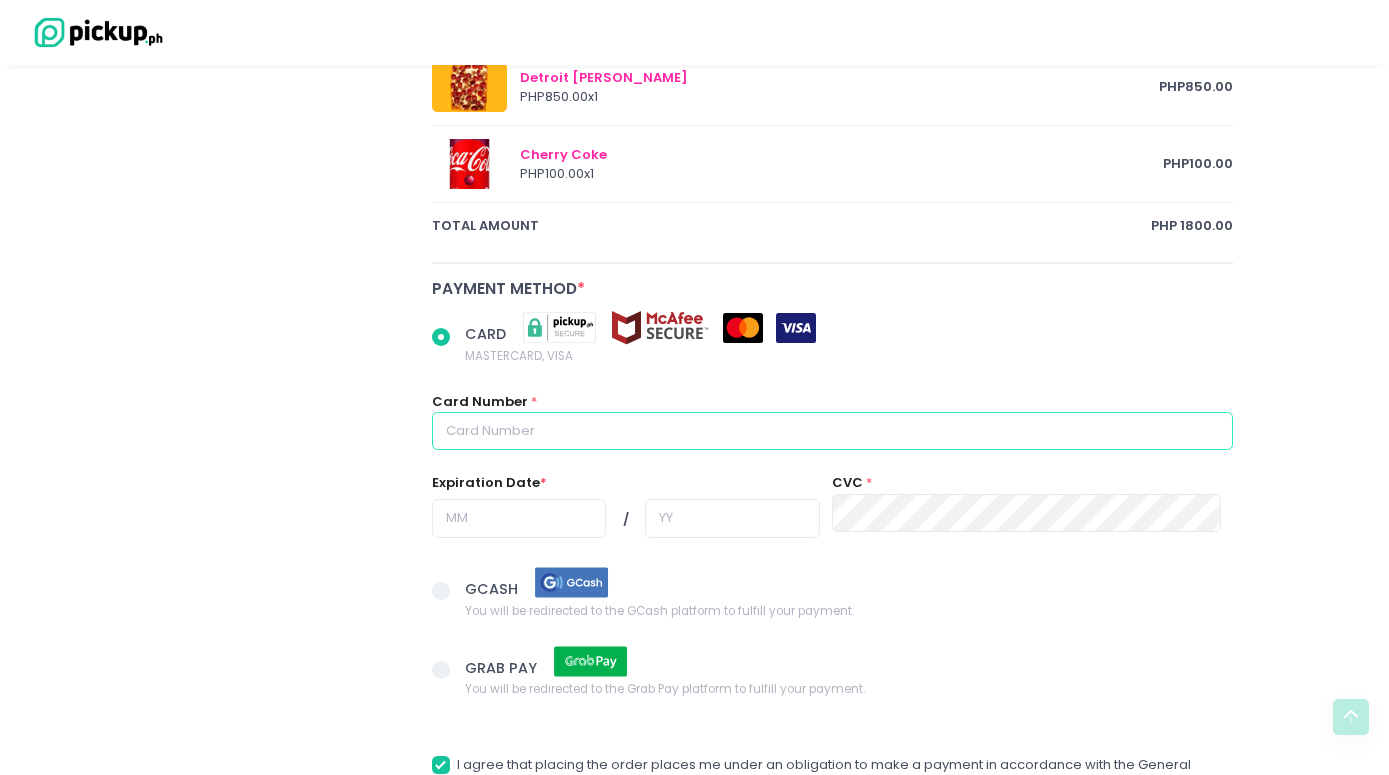 click at bounding box center (833, 431) 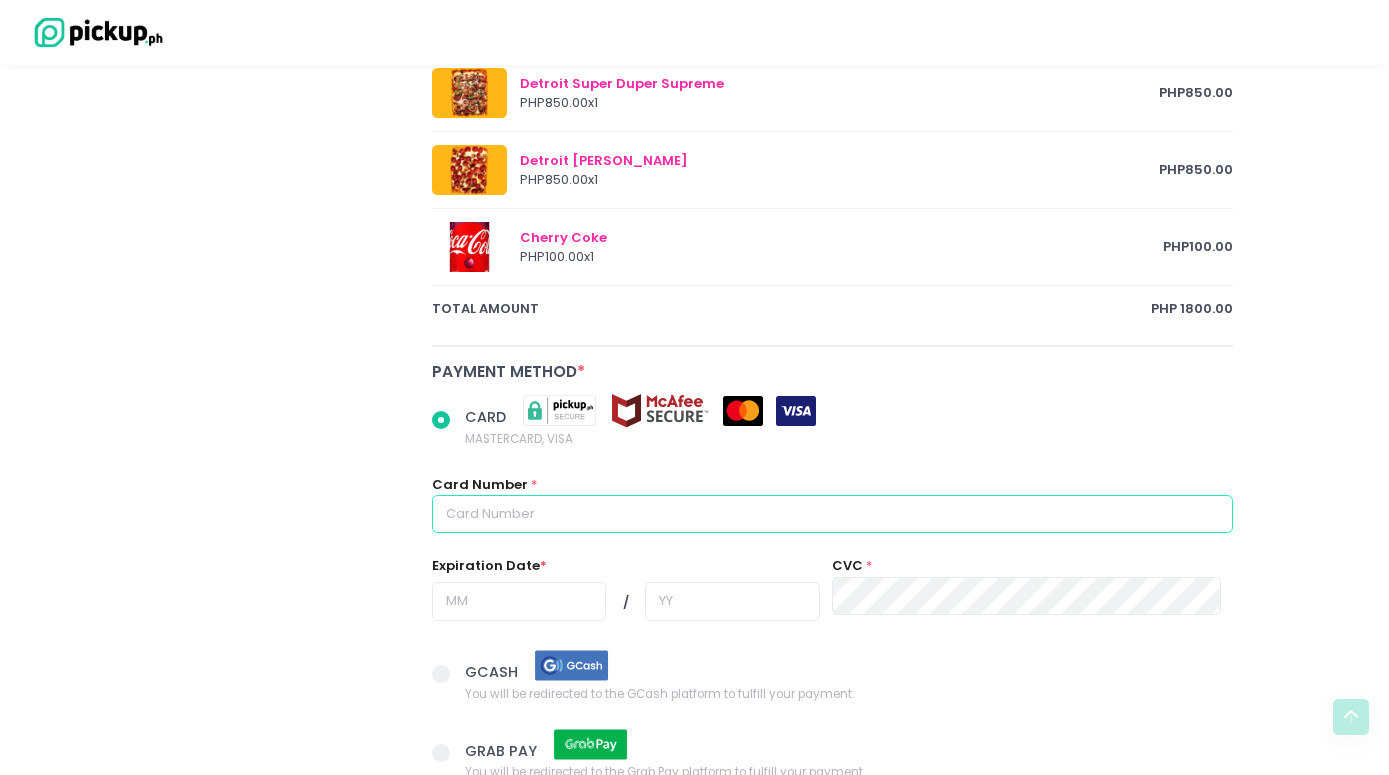 scroll, scrollTop: 1067, scrollLeft: 0, axis: vertical 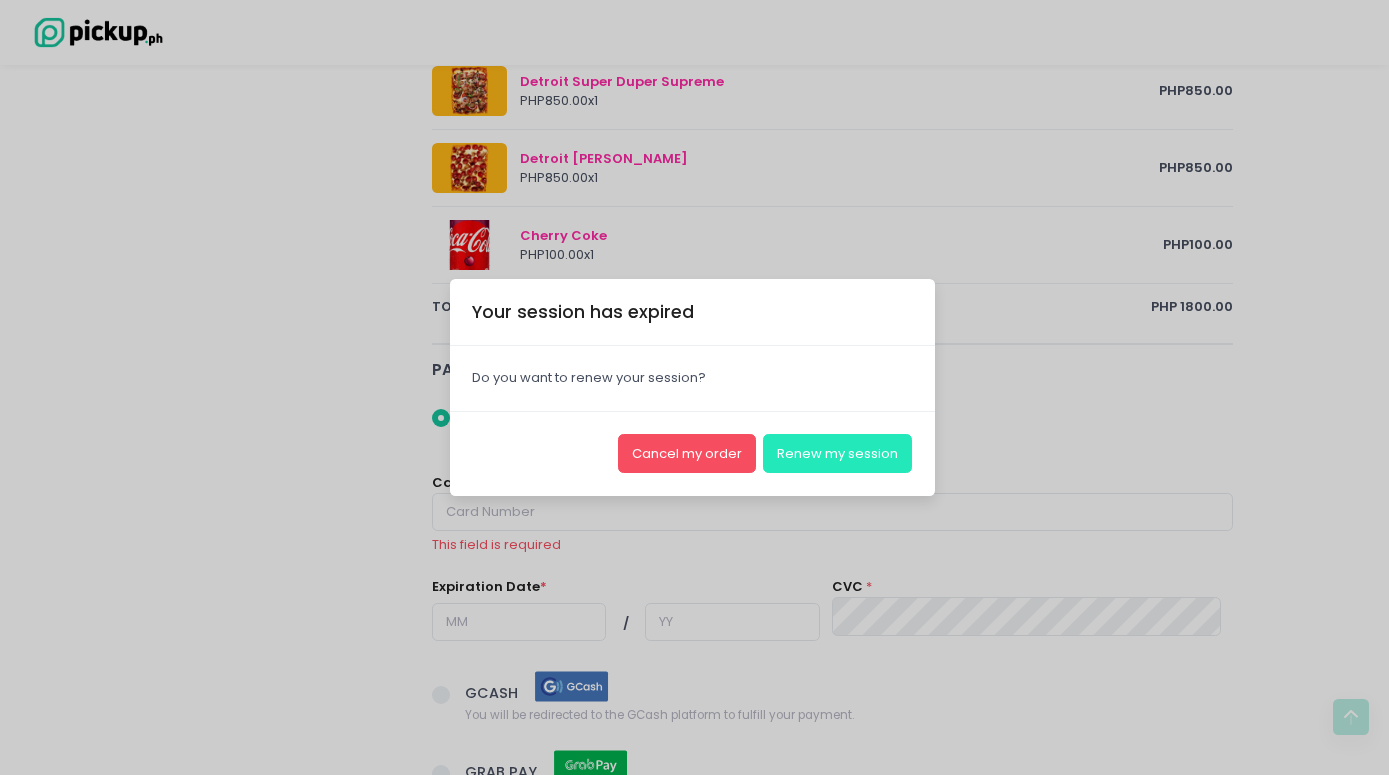 click on "Renew my session" at bounding box center (837, 453) 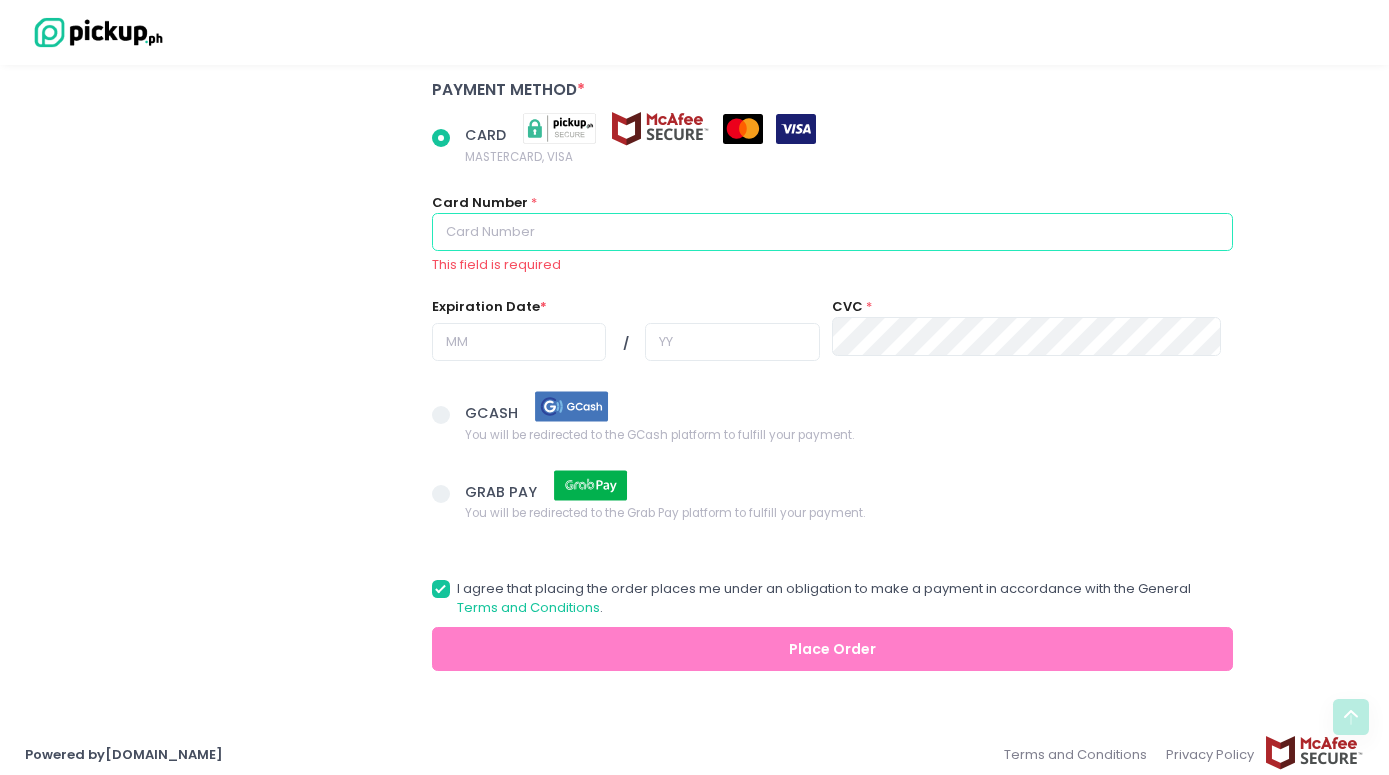 scroll, scrollTop: 1350, scrollLeft: 0, axis: vertical 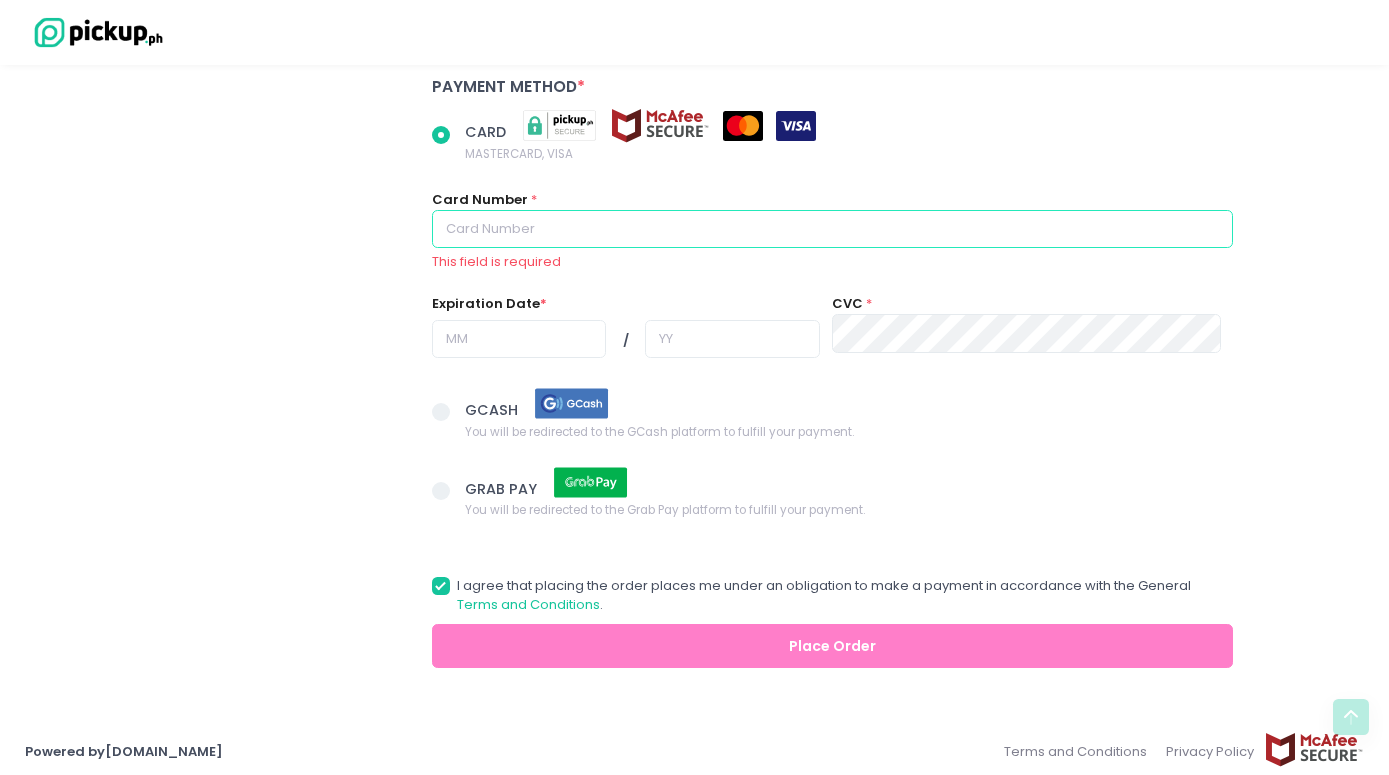 click at bounding box center [833, 229] 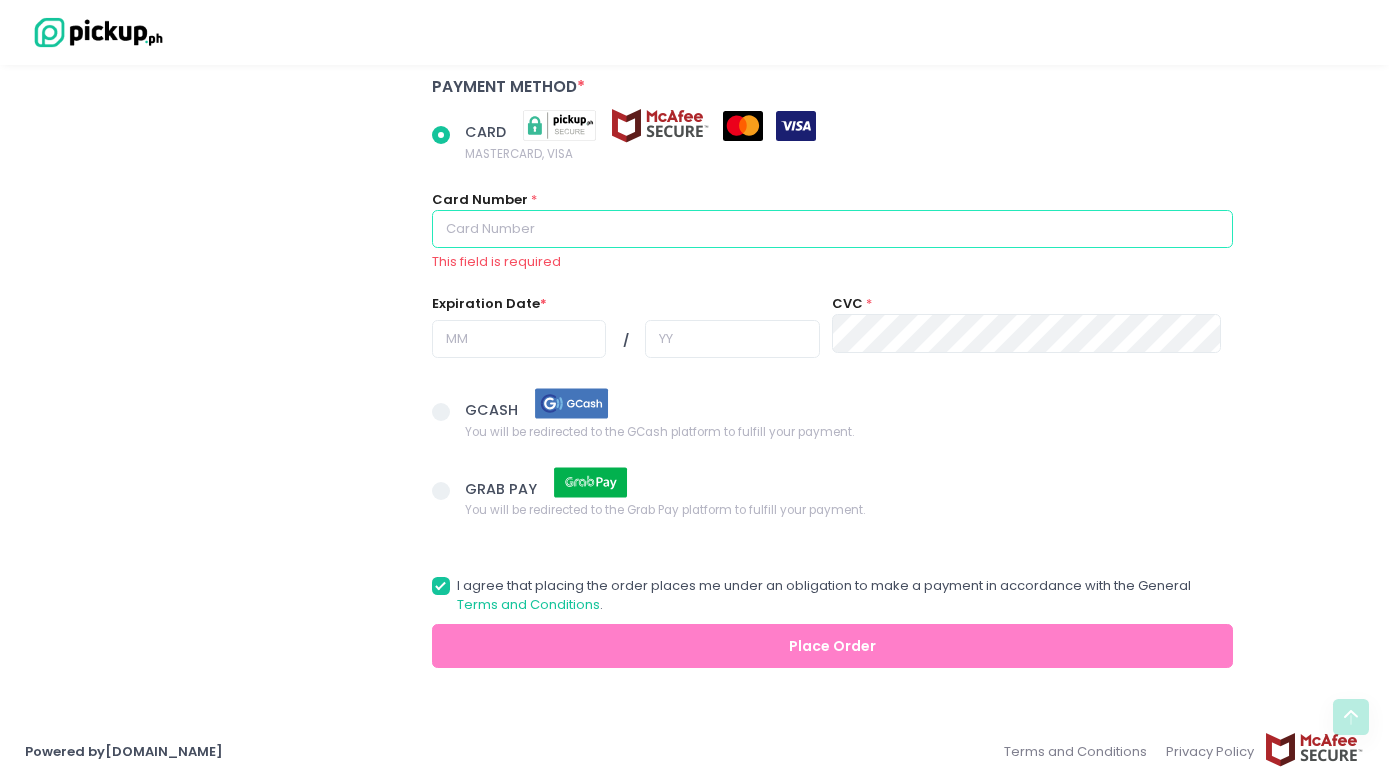 radio on "true" 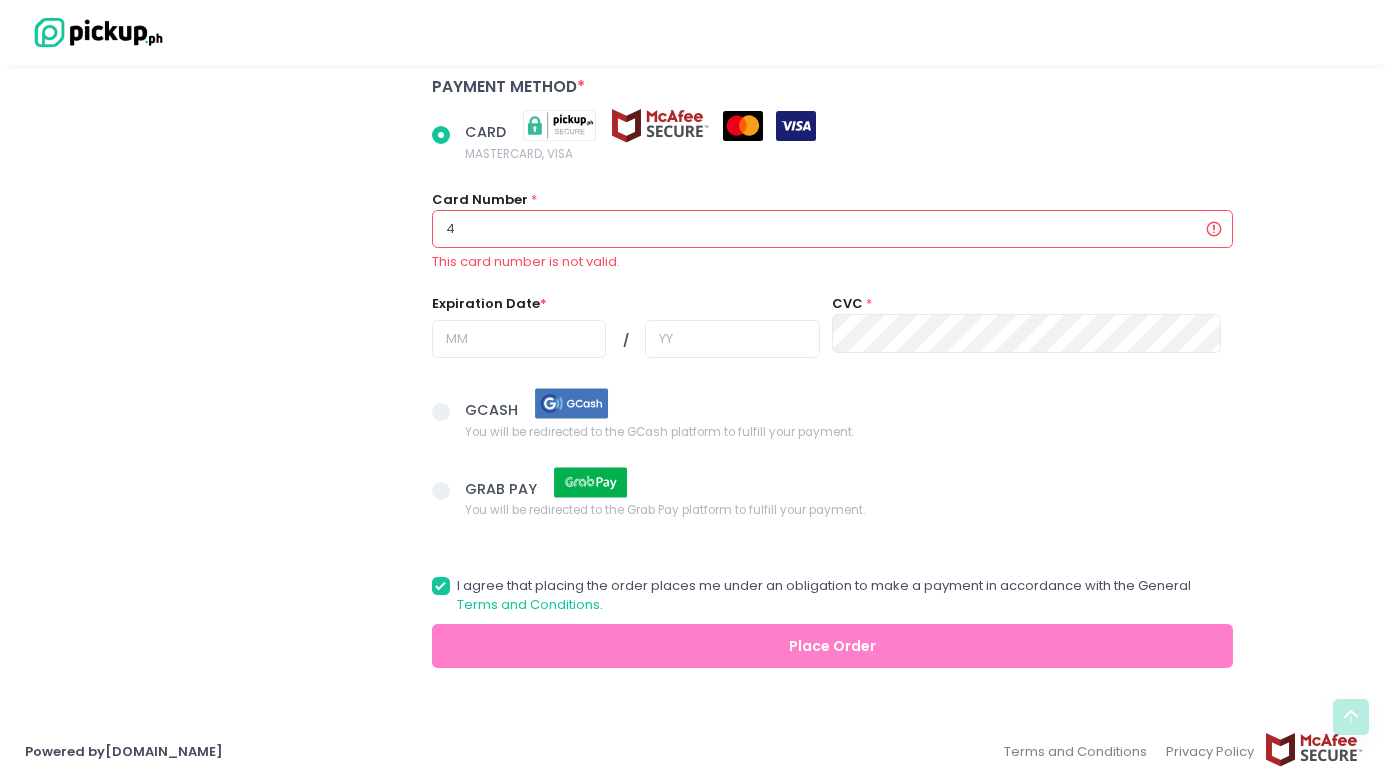 radio on "true" 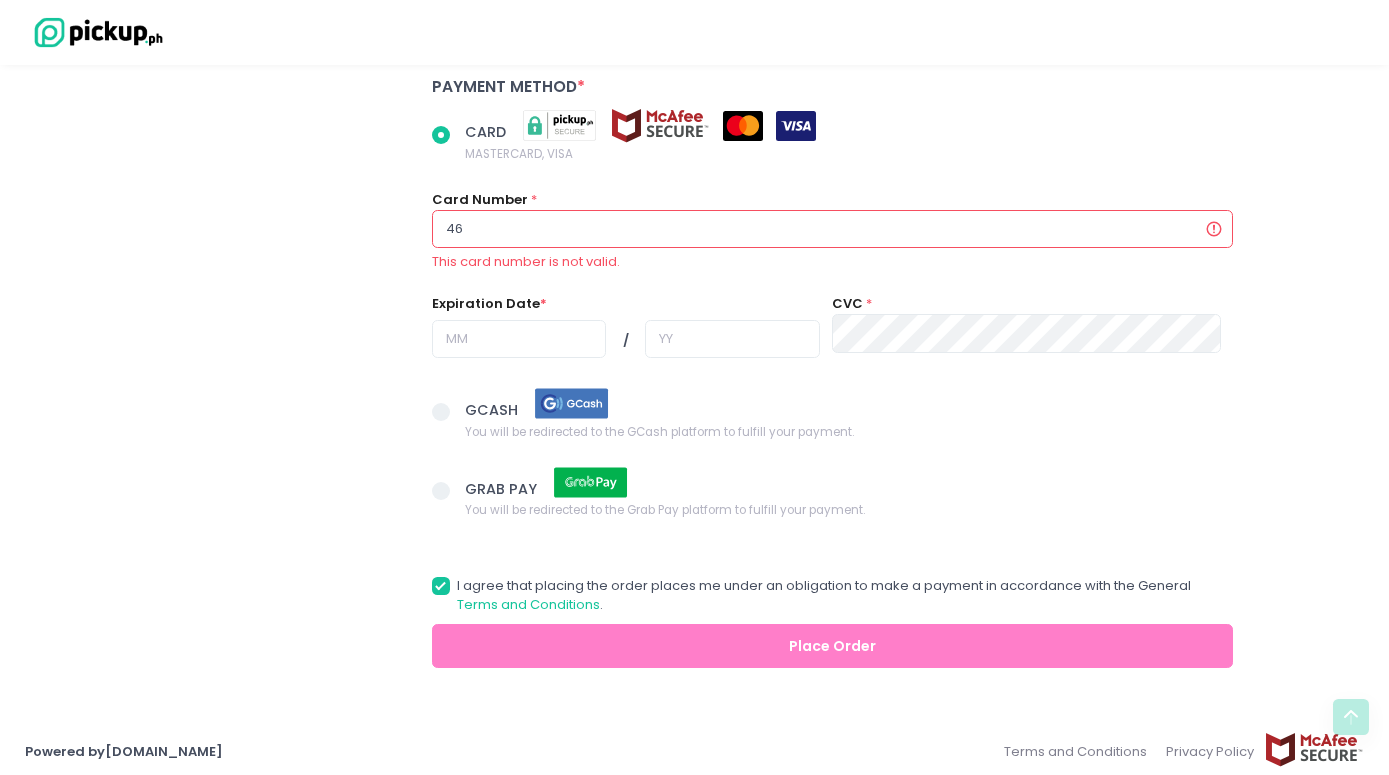radio on "true" 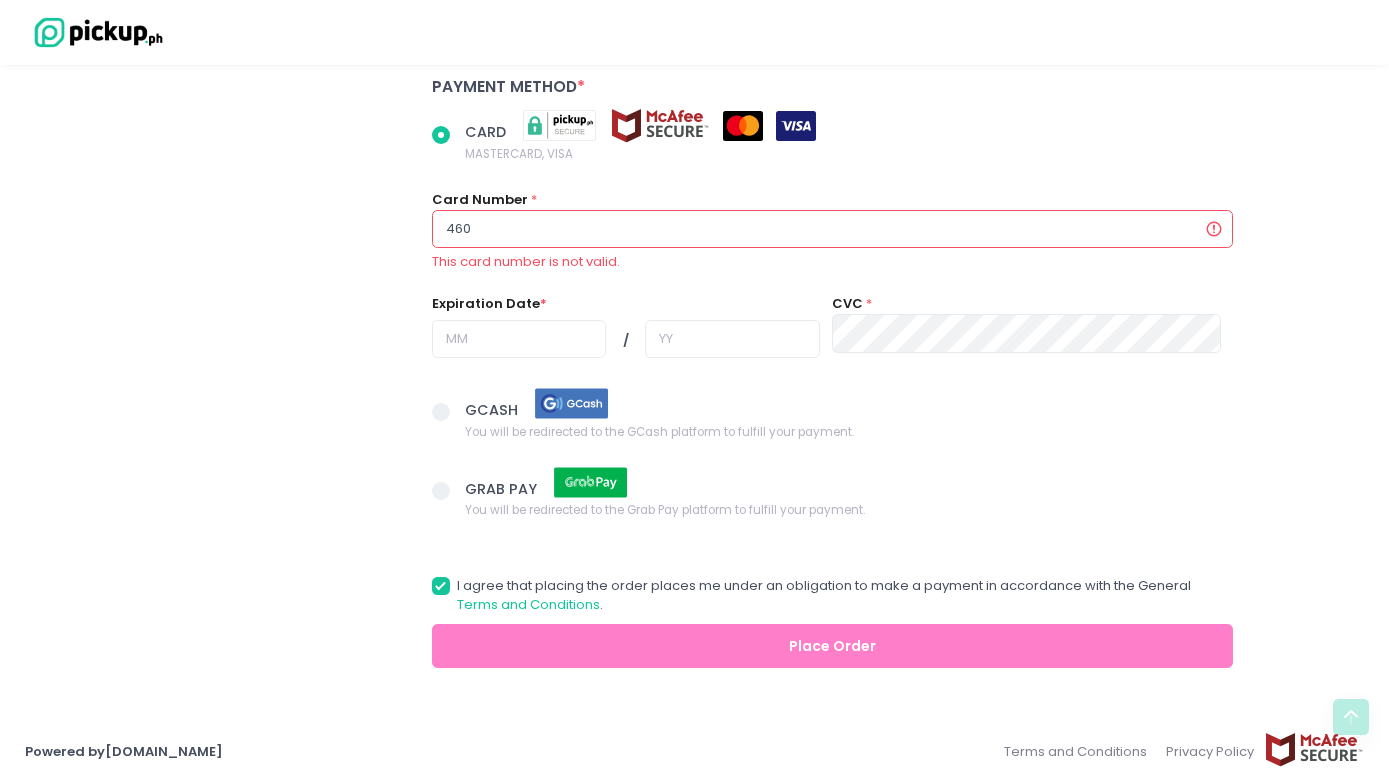 radio on "true" 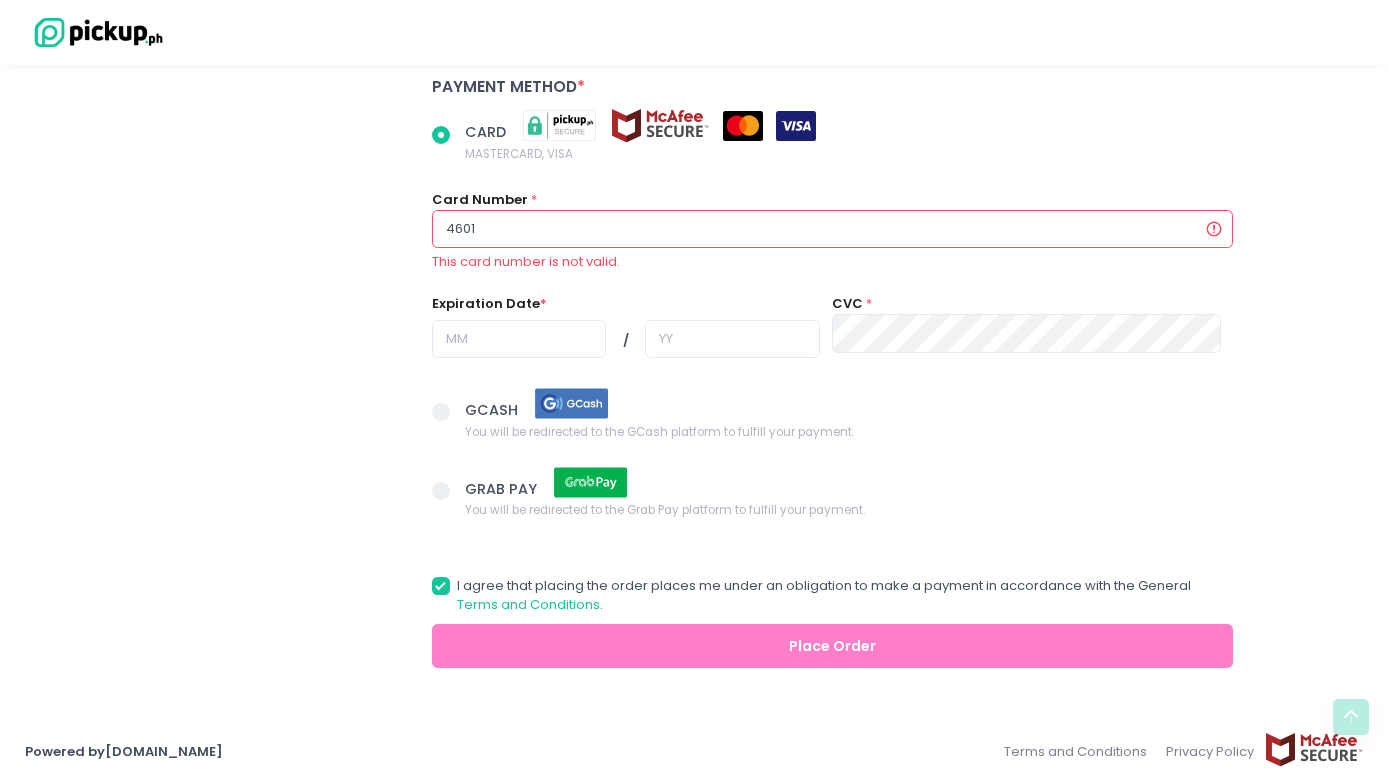 radio on "true" 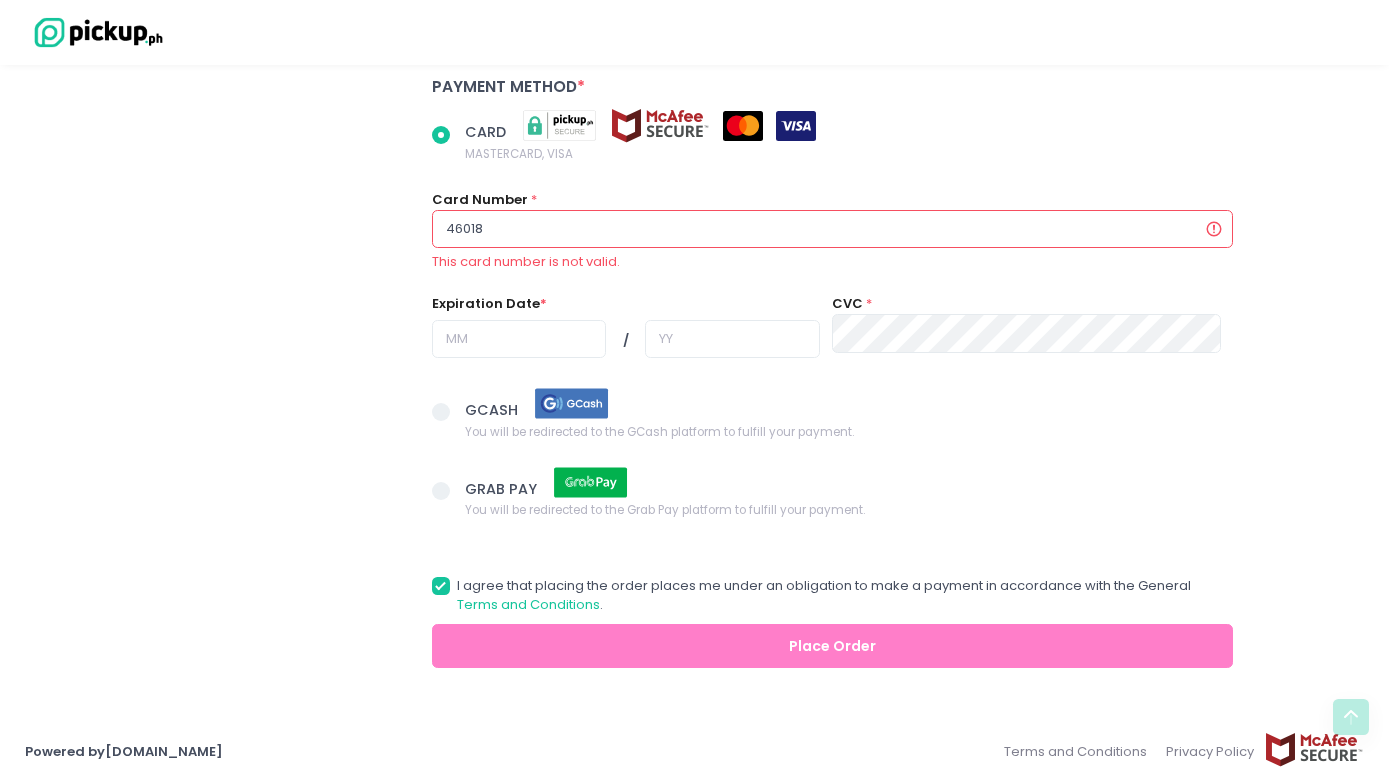 radio on "true" 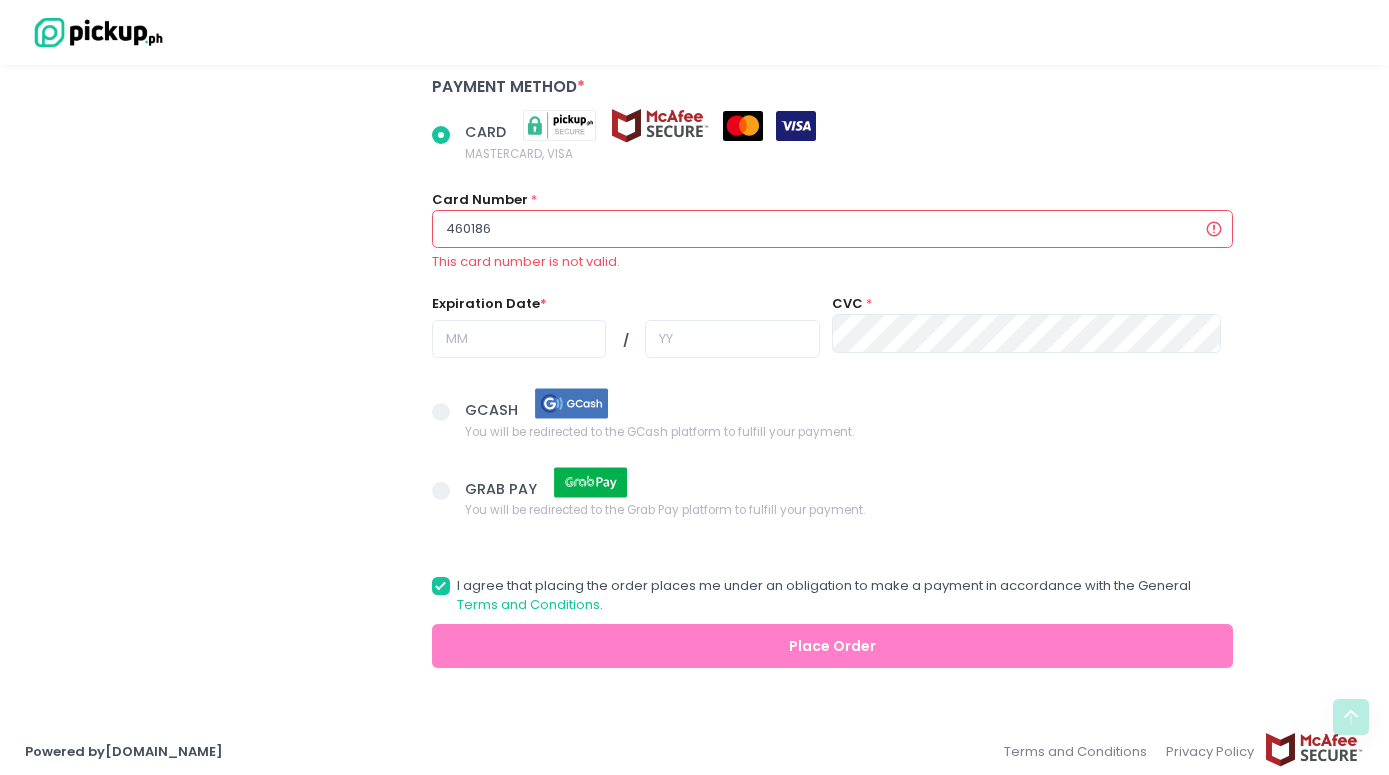 radio on "true" 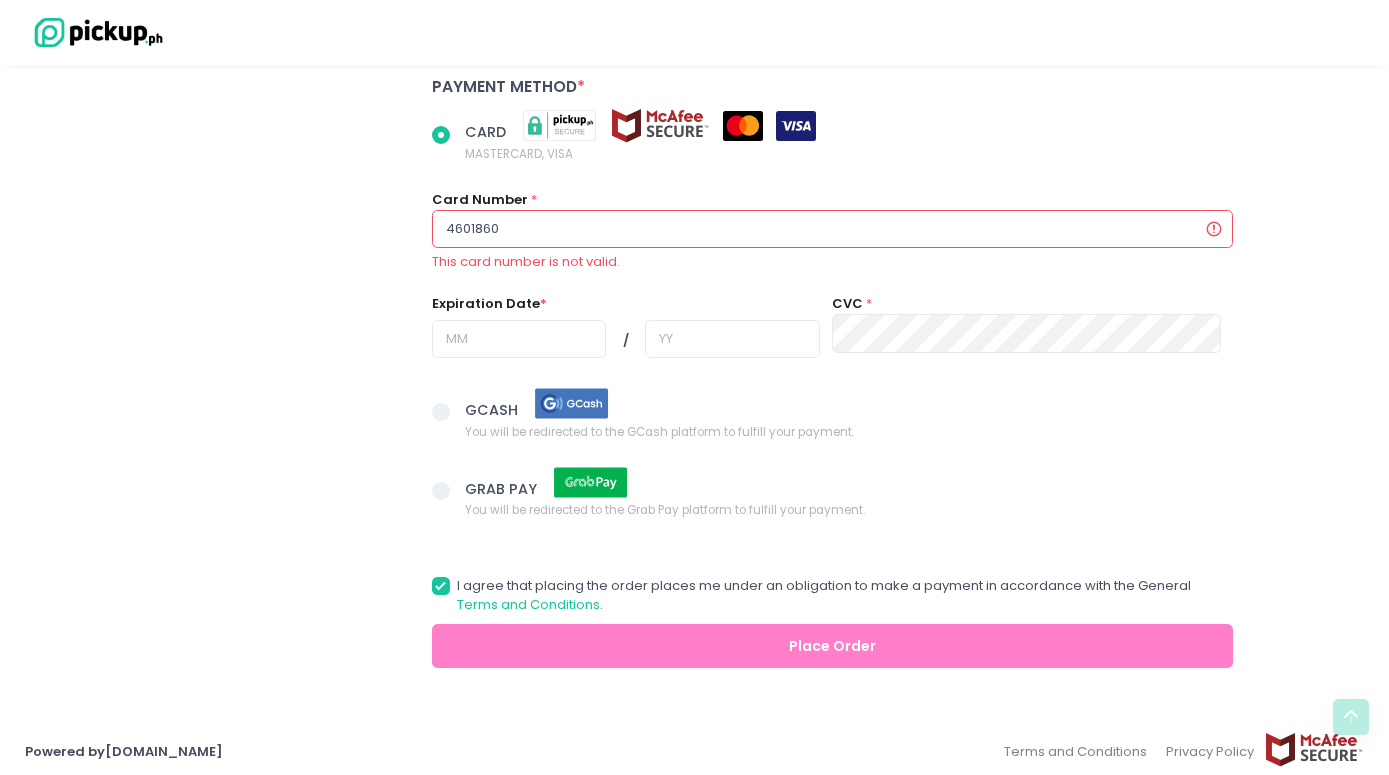 radio on "true" 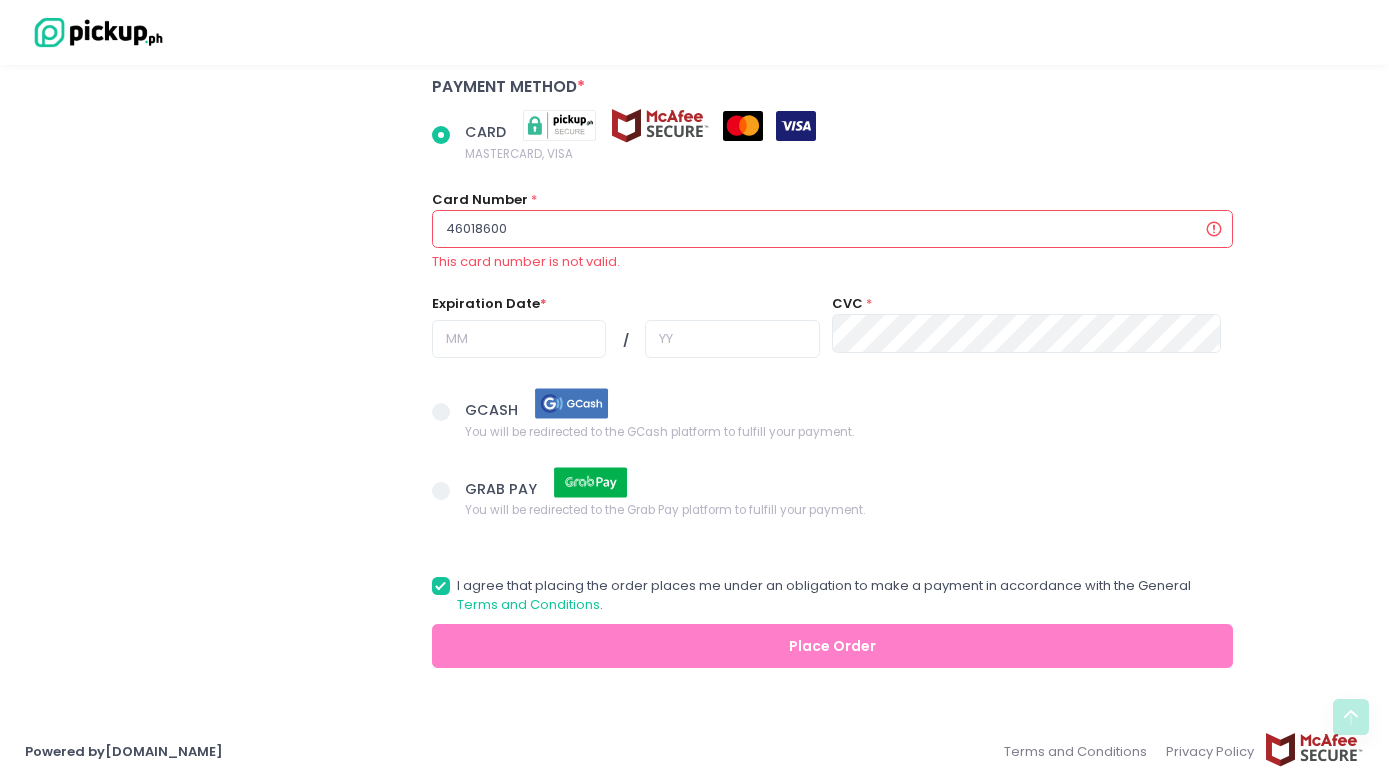 radio on "true" 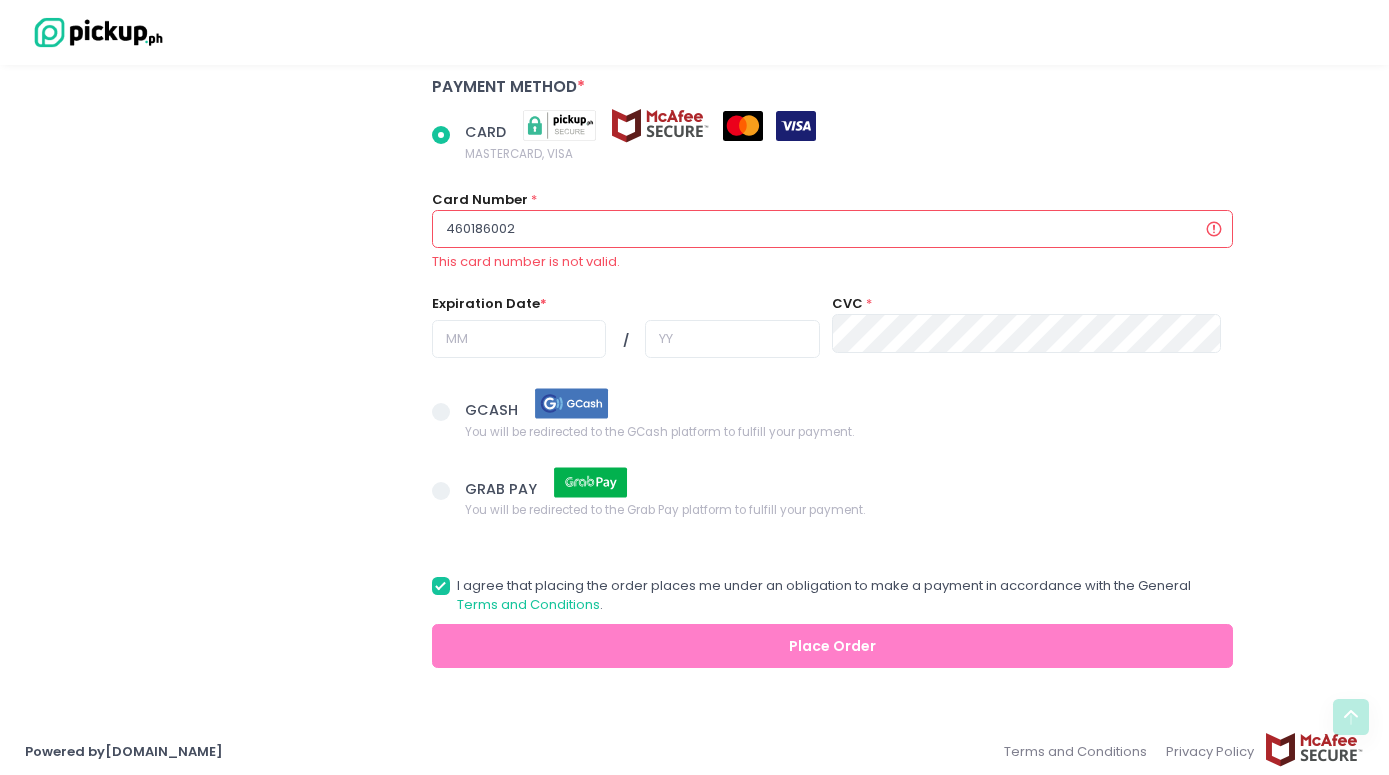 radio on "true" 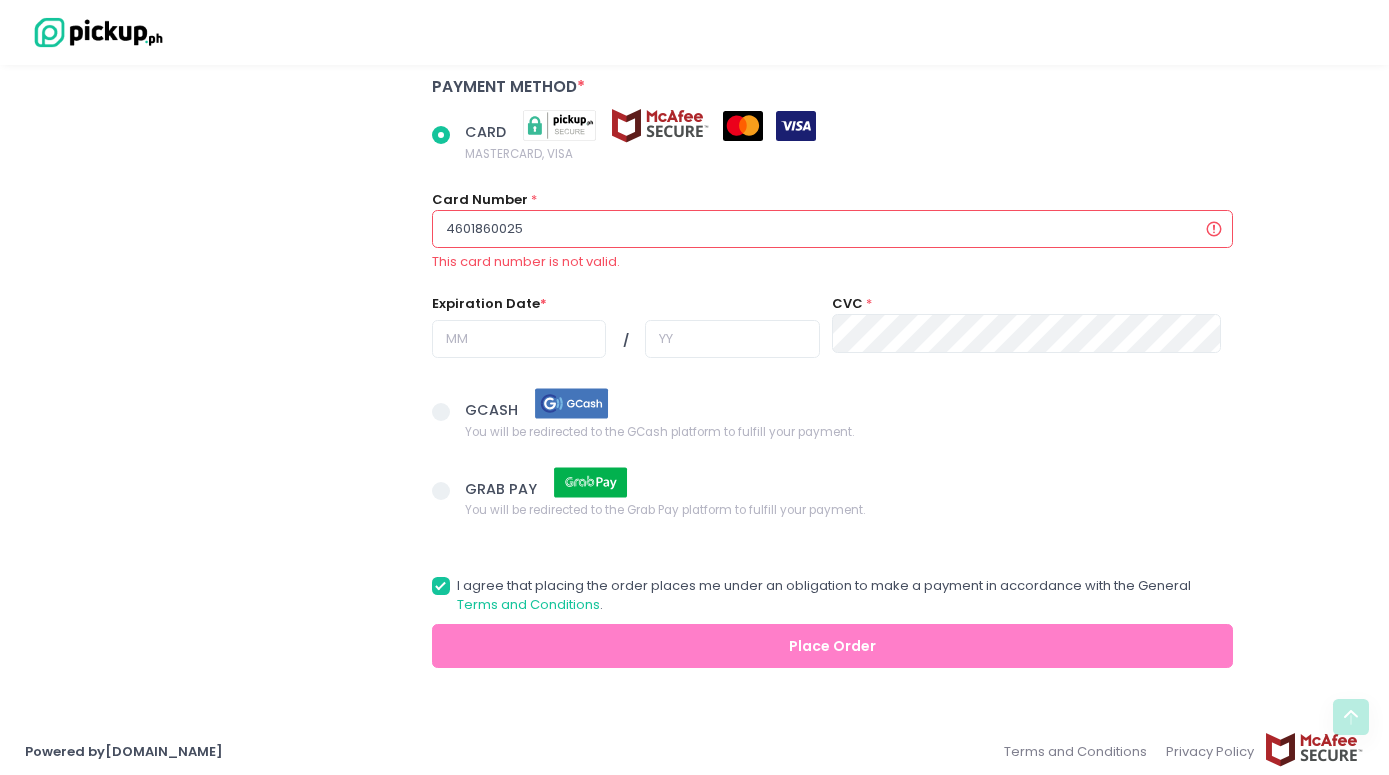 radio on "true" 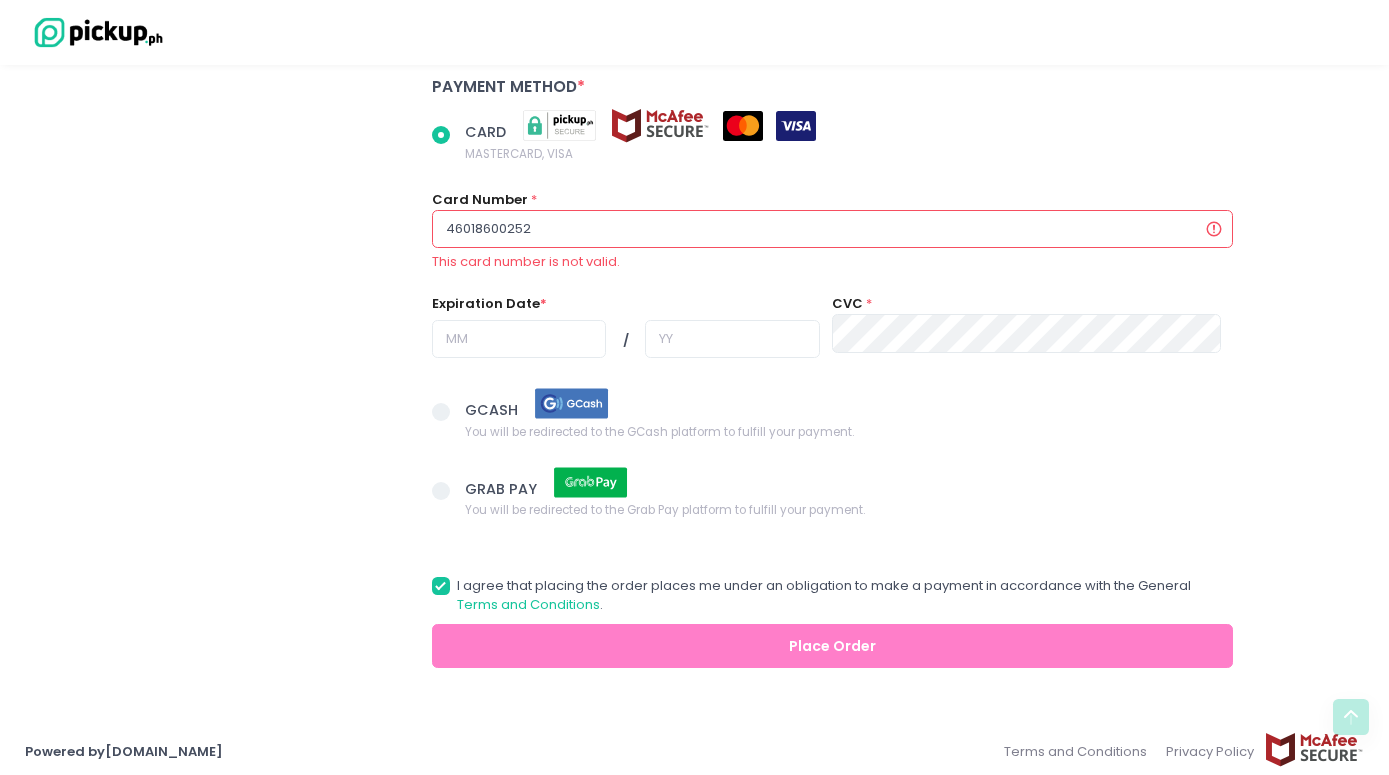 radio on "true" 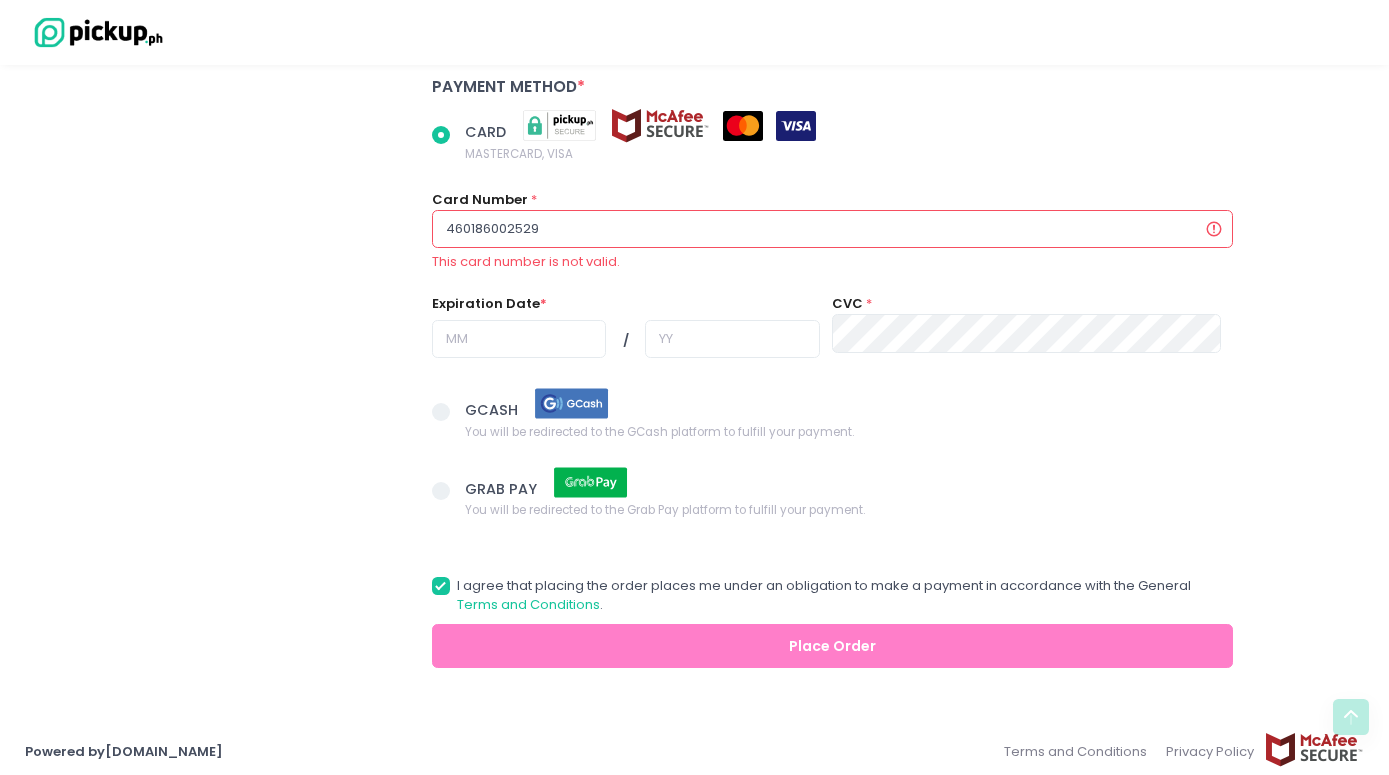 radio on "true" 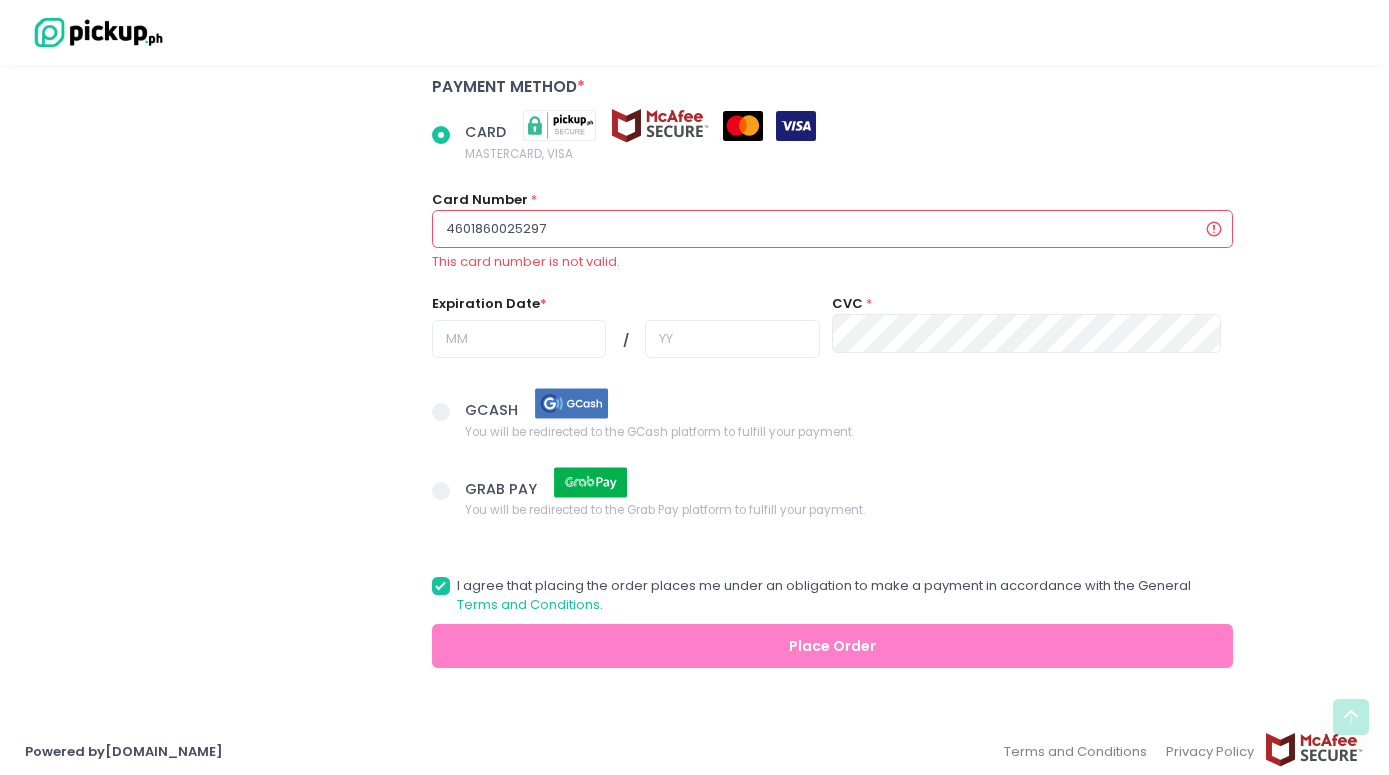 radio on "true" 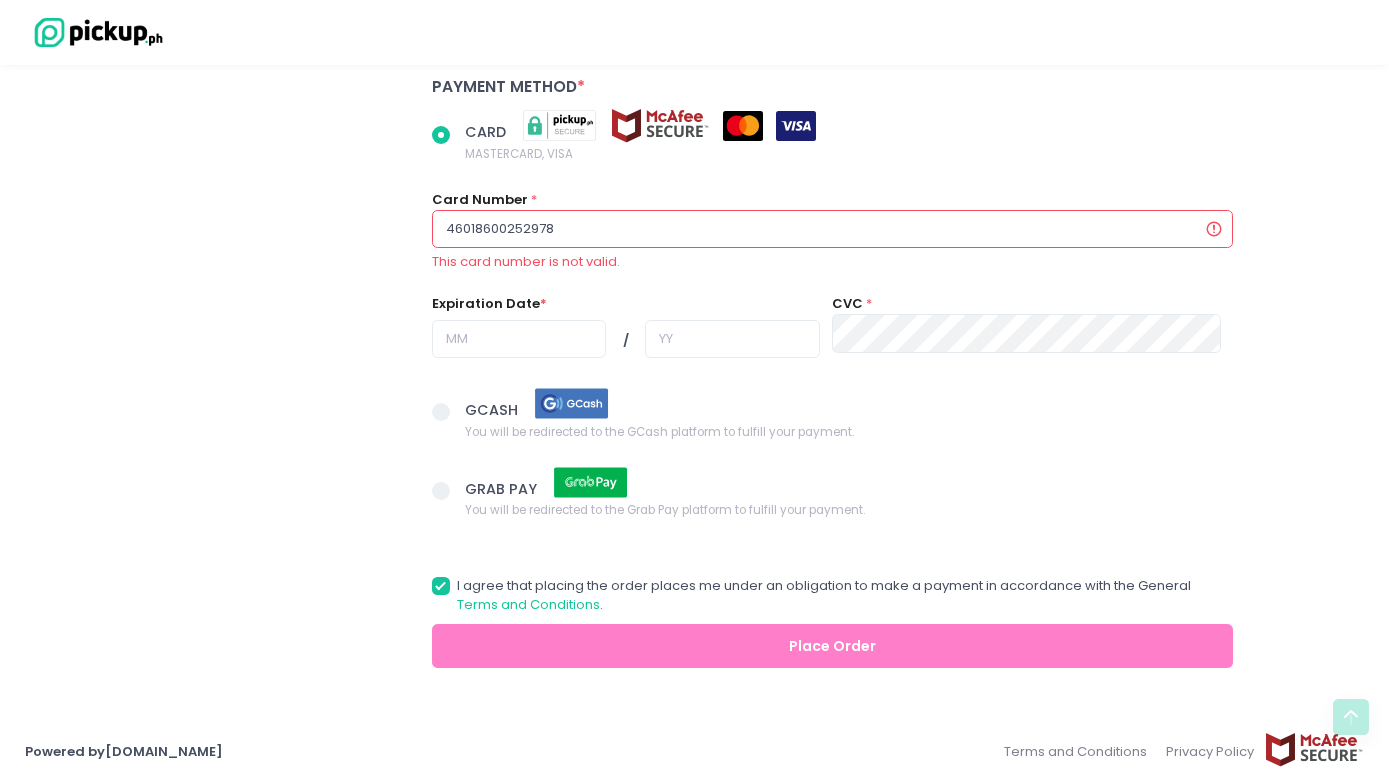 radio on "true" 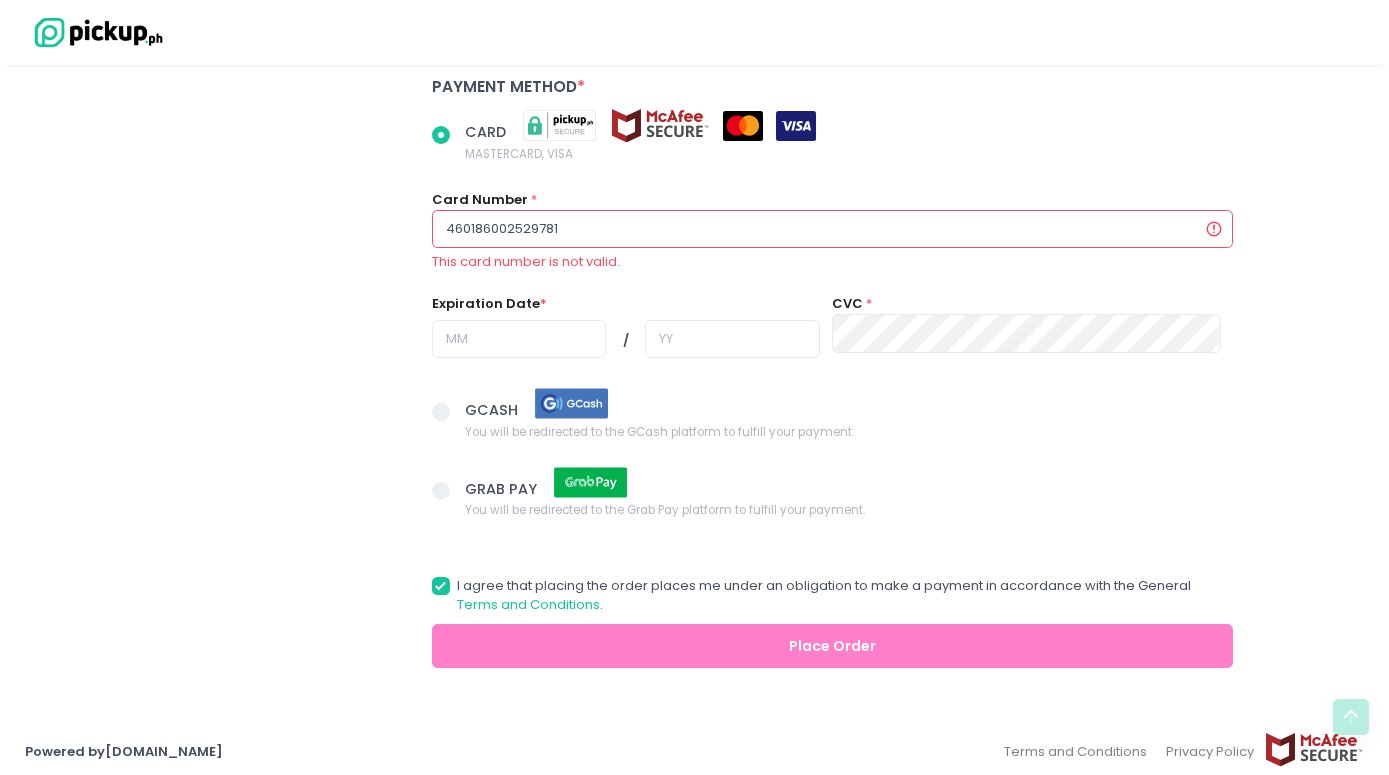 radio on "true" 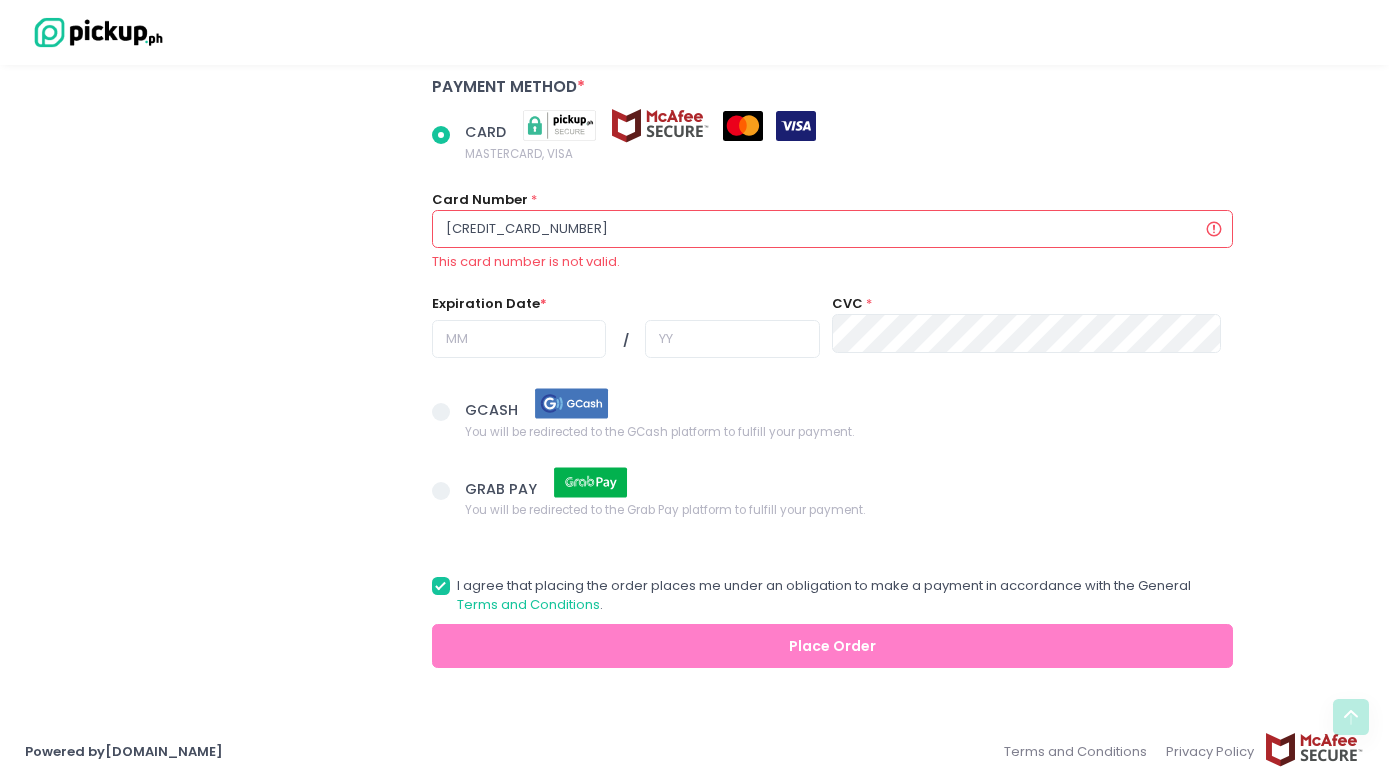scroll, scrollTop: 1337, scrollLeft: 0, axis: vertical 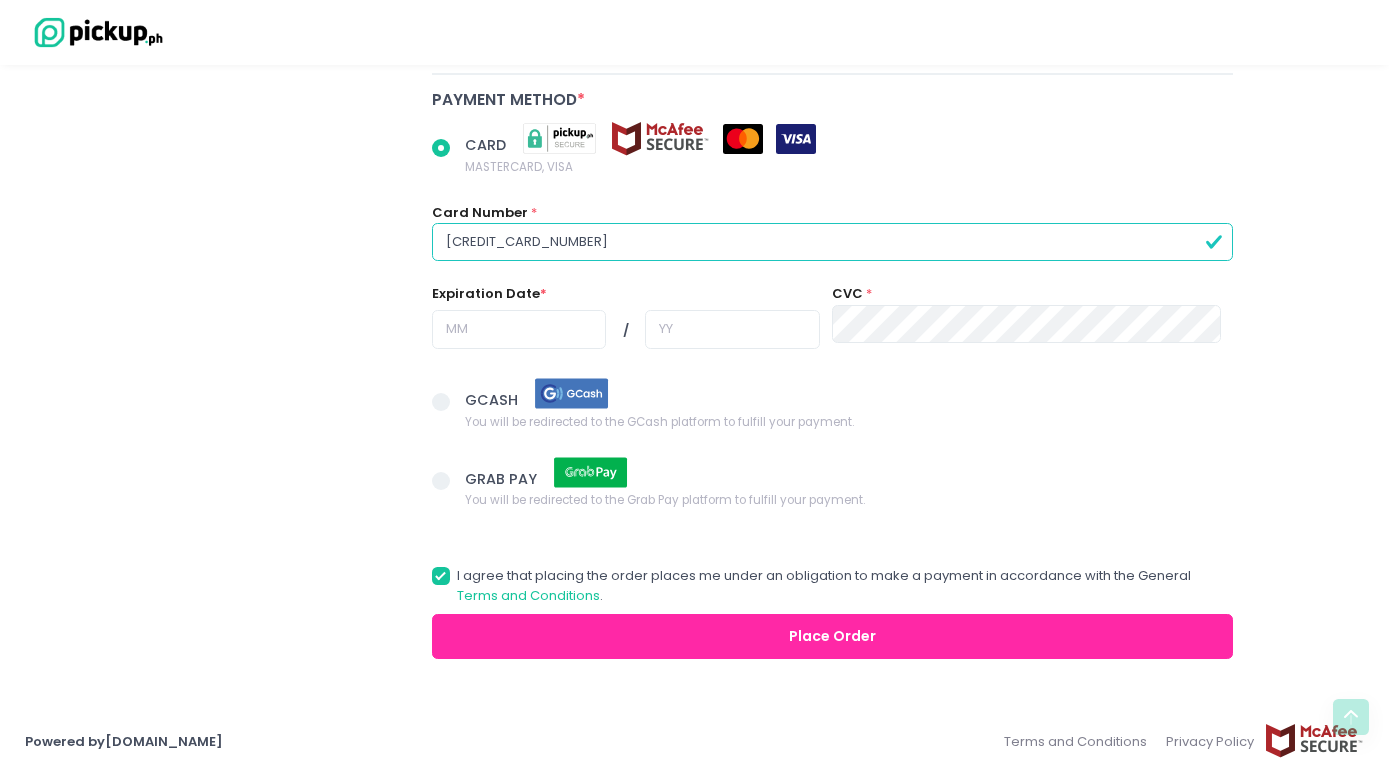type on "[CREDIT_CARD_NUMBER]" 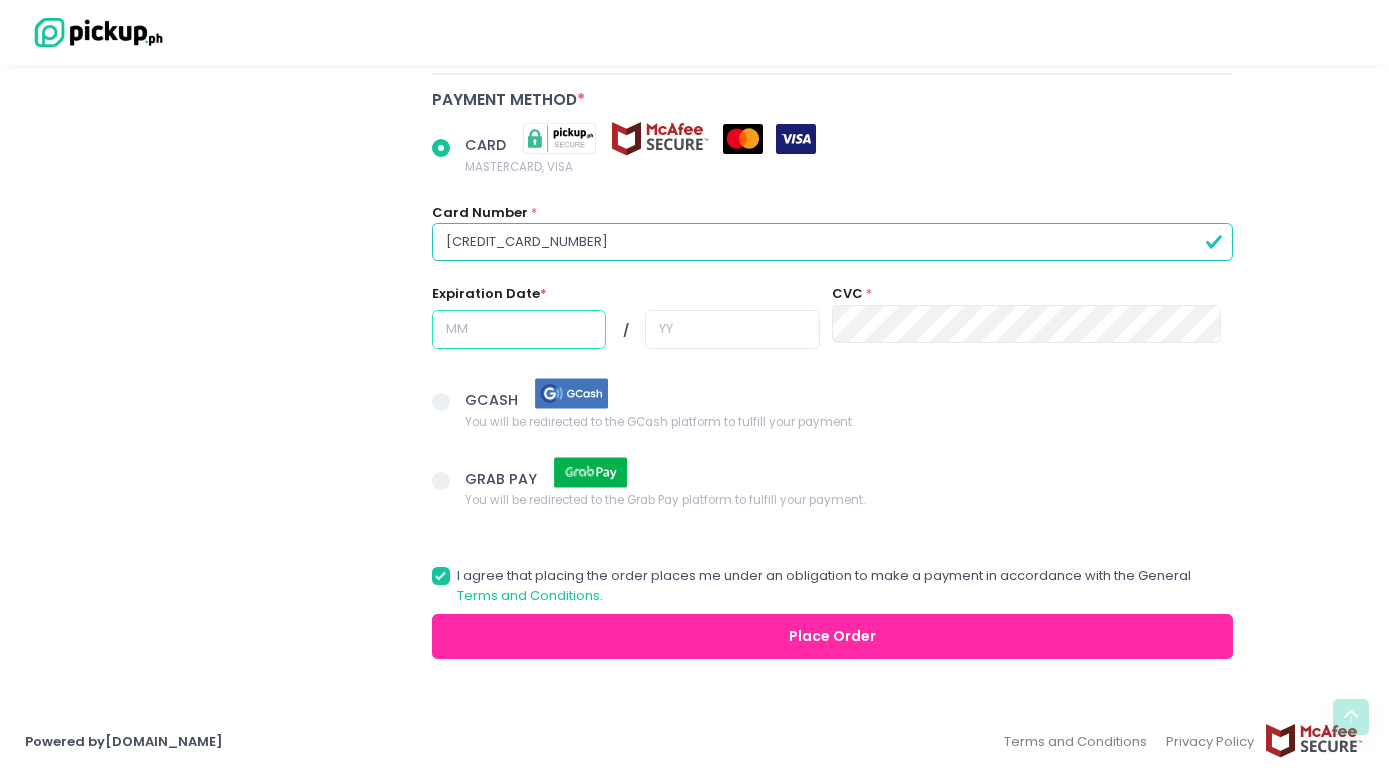 click at bounding box center [519, 329] 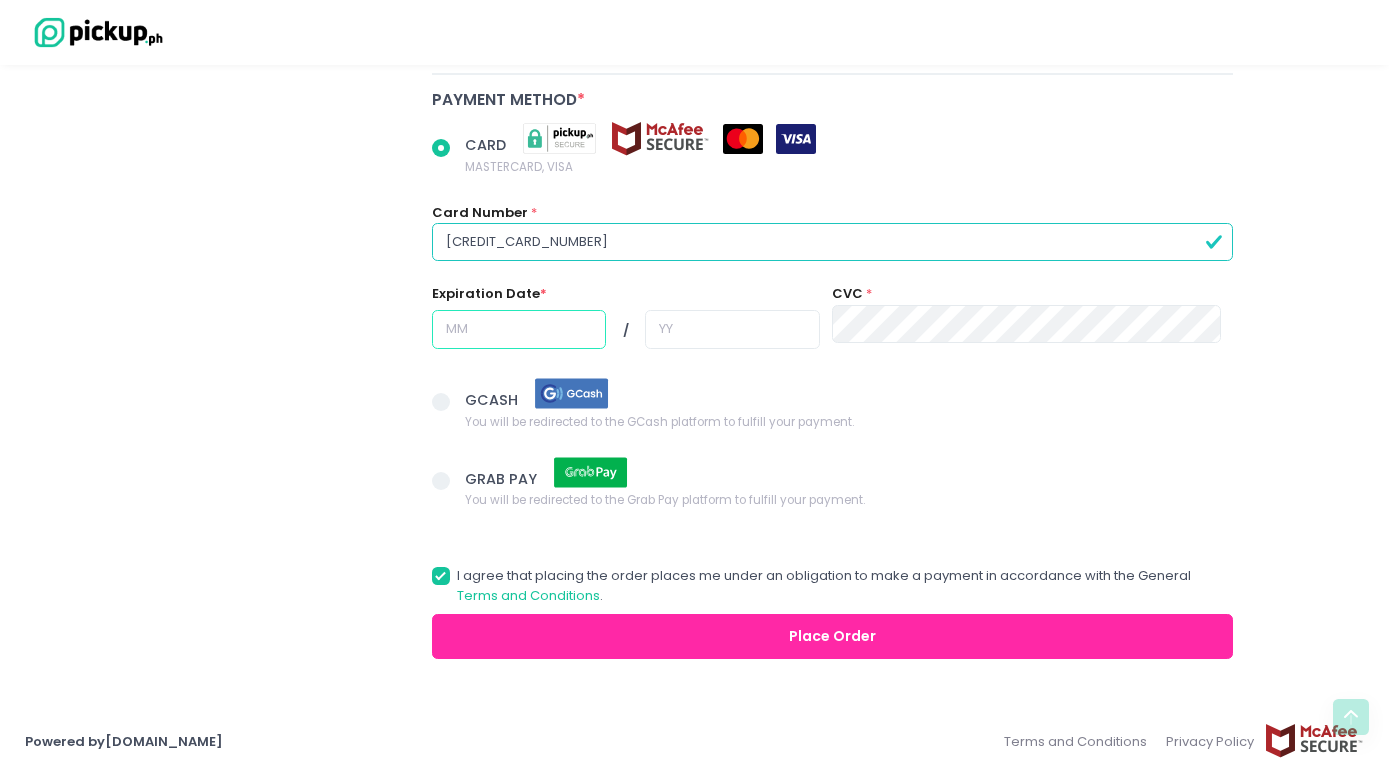 radio on "true" 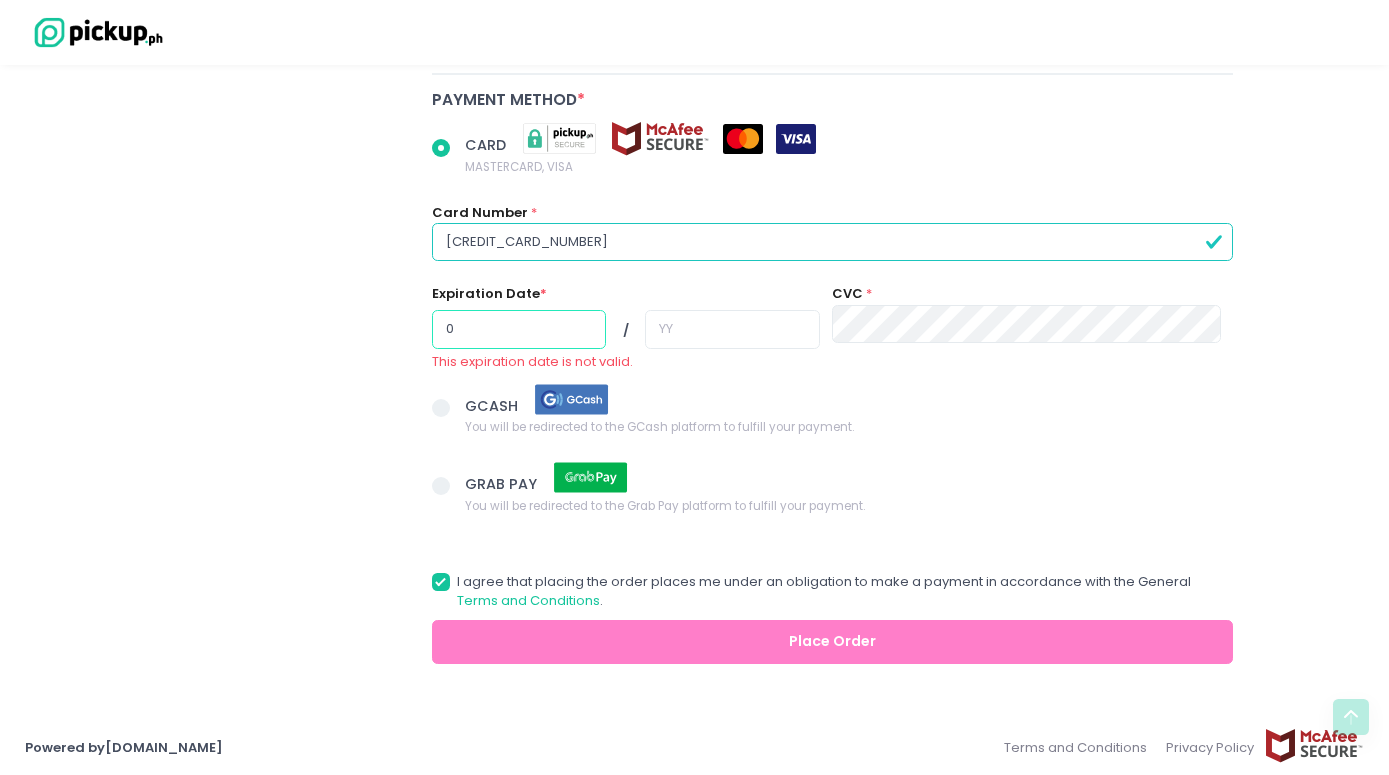 radio on "true" 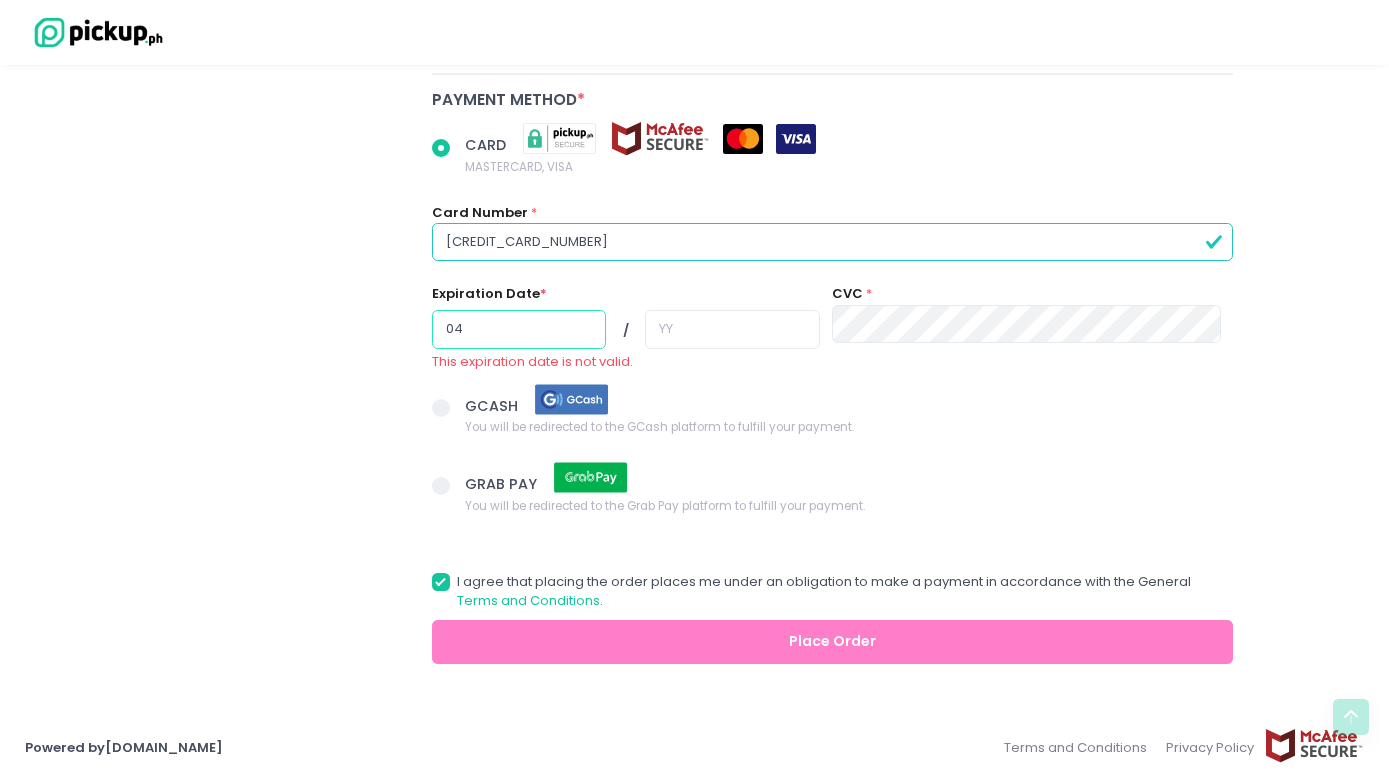 type on "04" 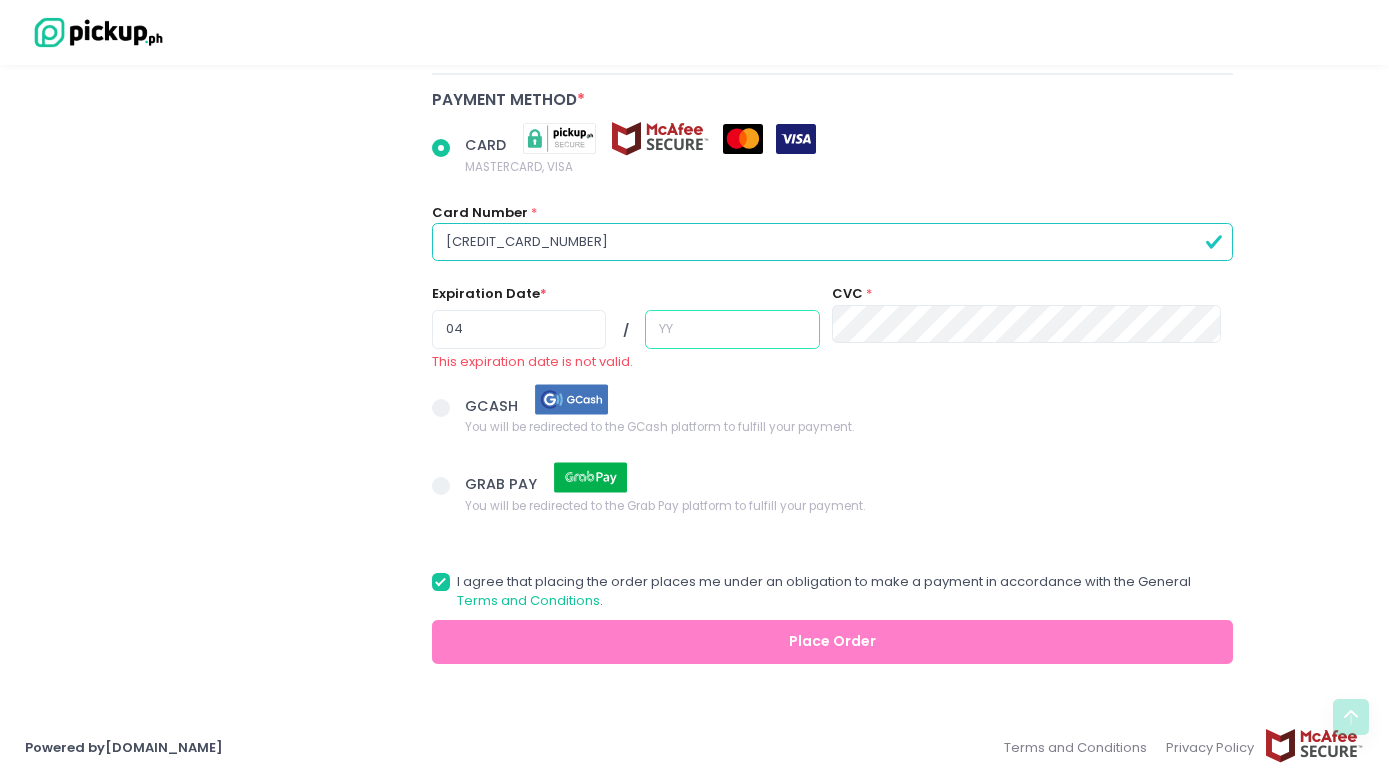 click at bounding box center [732, 329] 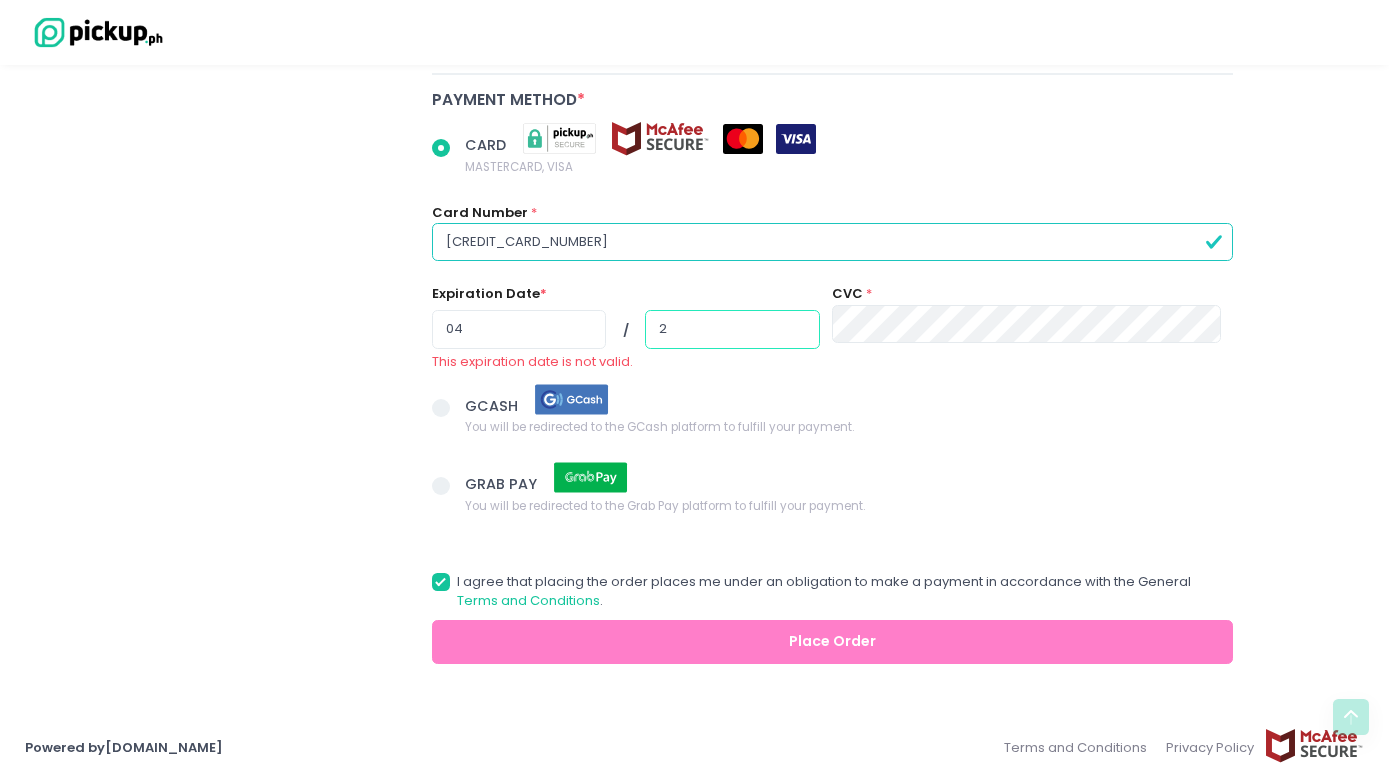 radio on "true" 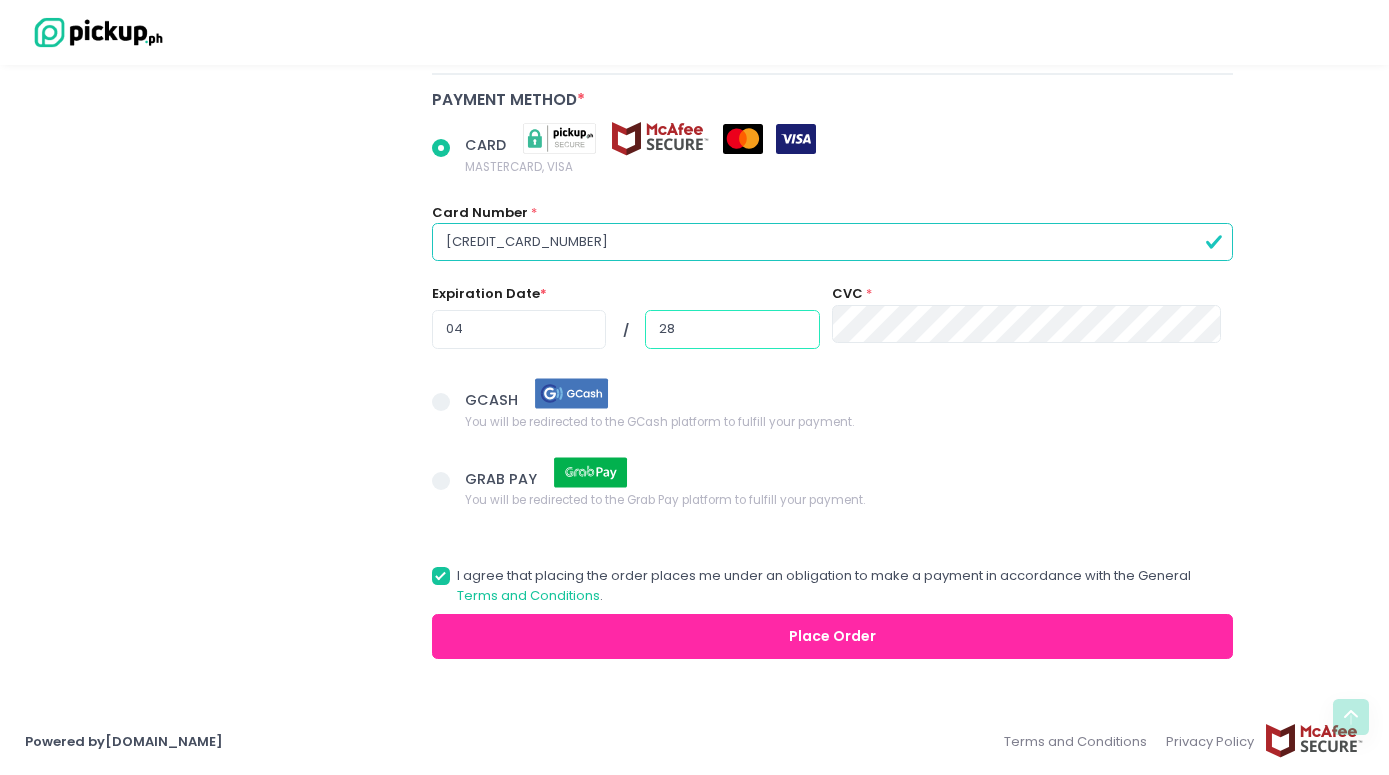 type on "28" 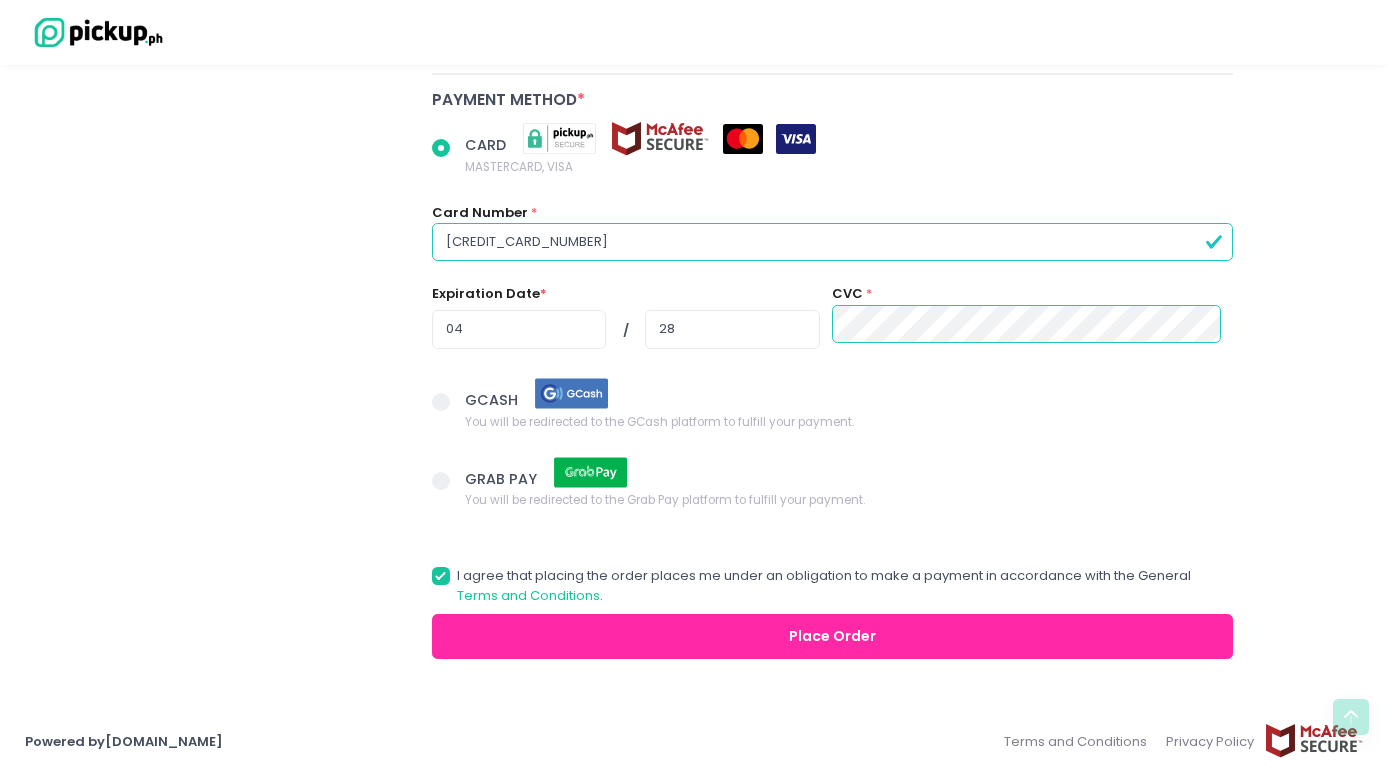 click on "Place Order" at bounding box center [833, 636] 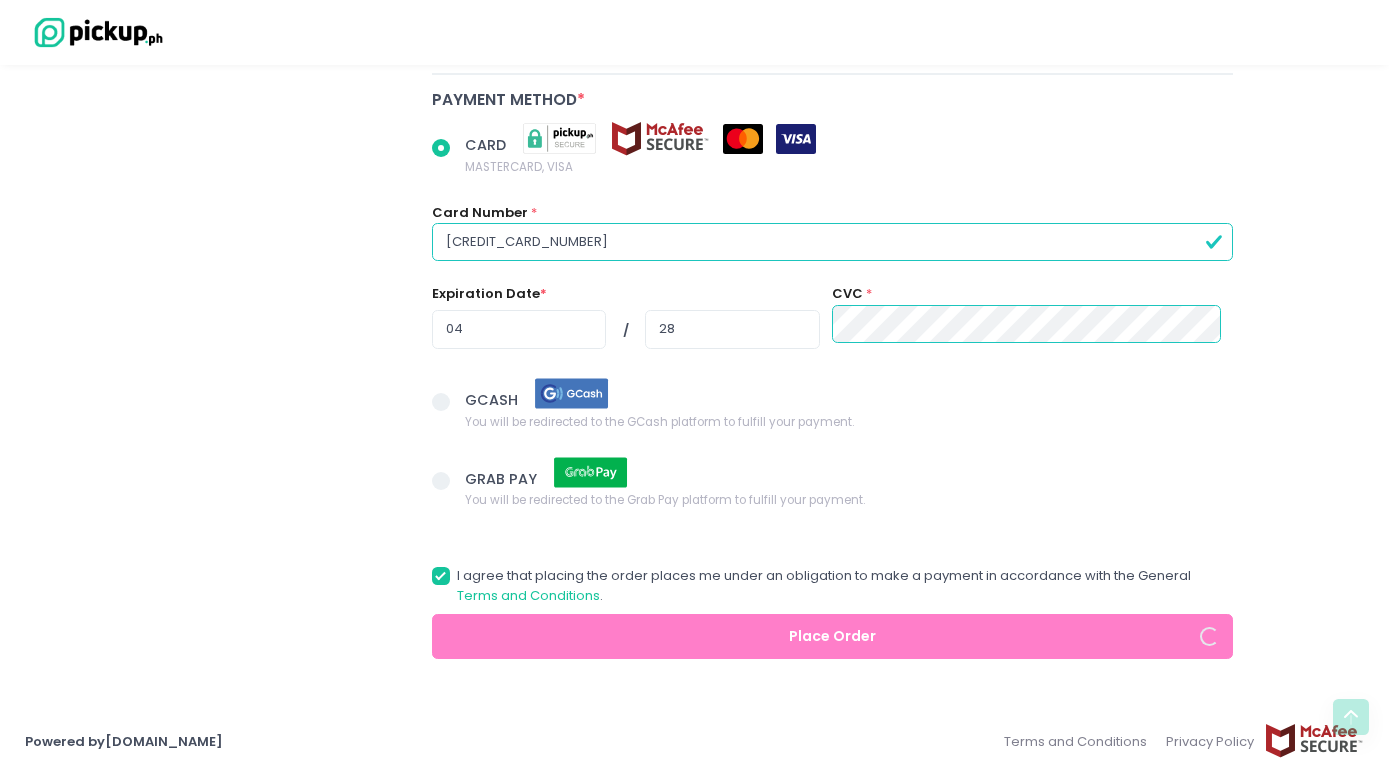 radio on "true" 